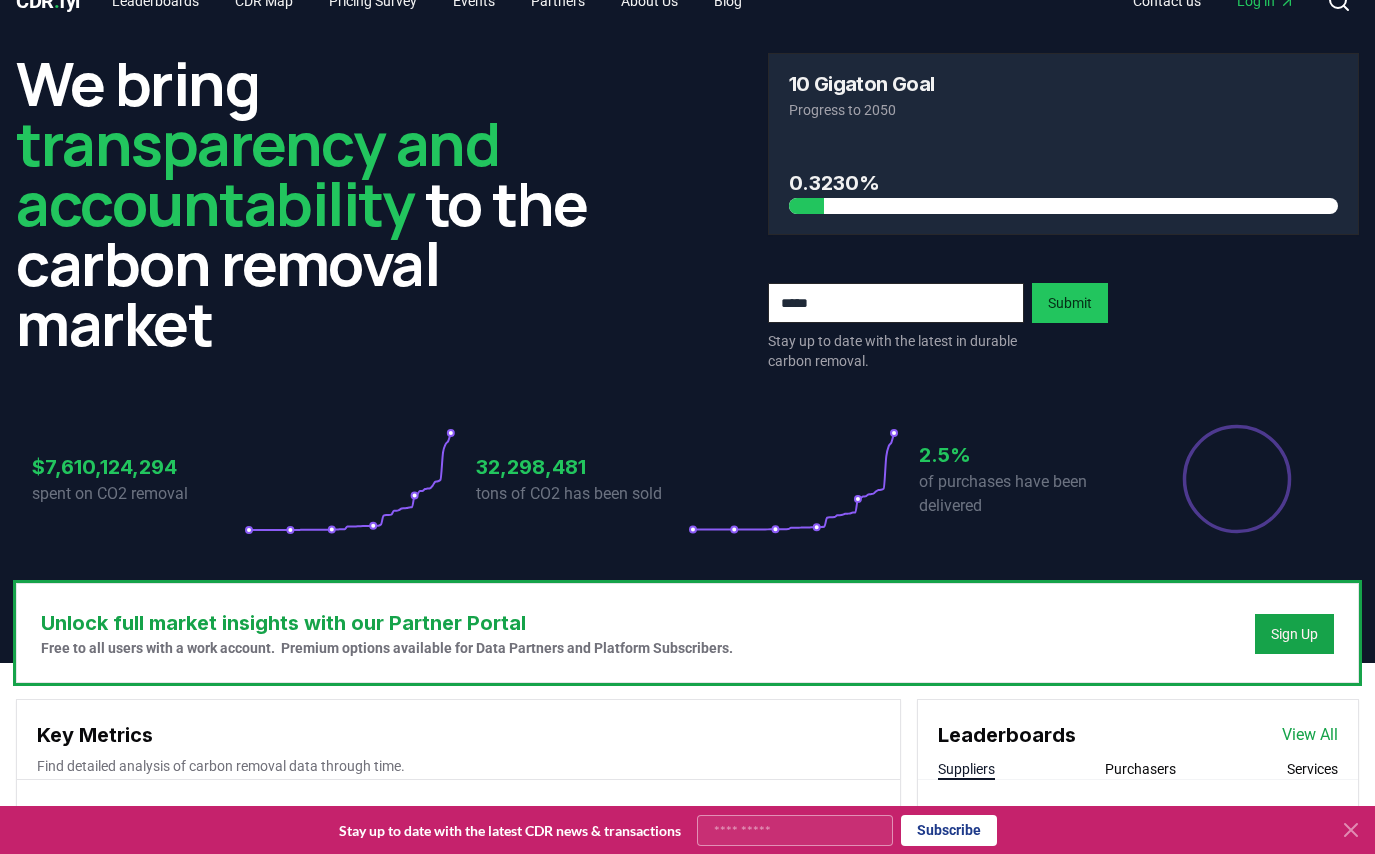 scroll, scrollTop: 0, scrollLeft: 0, axis: both 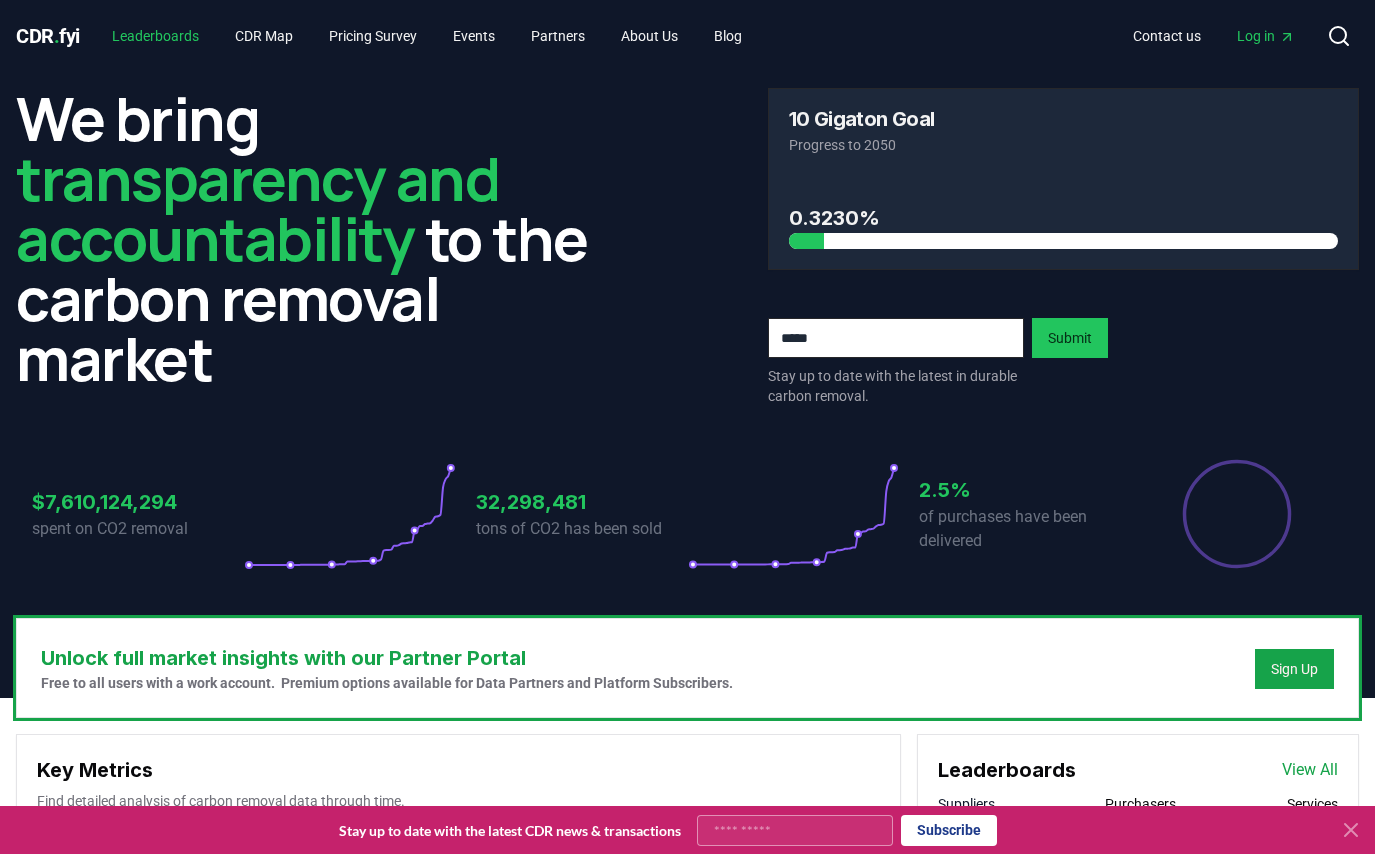 click on "Leaderboards" at bounding box center (155, 36) 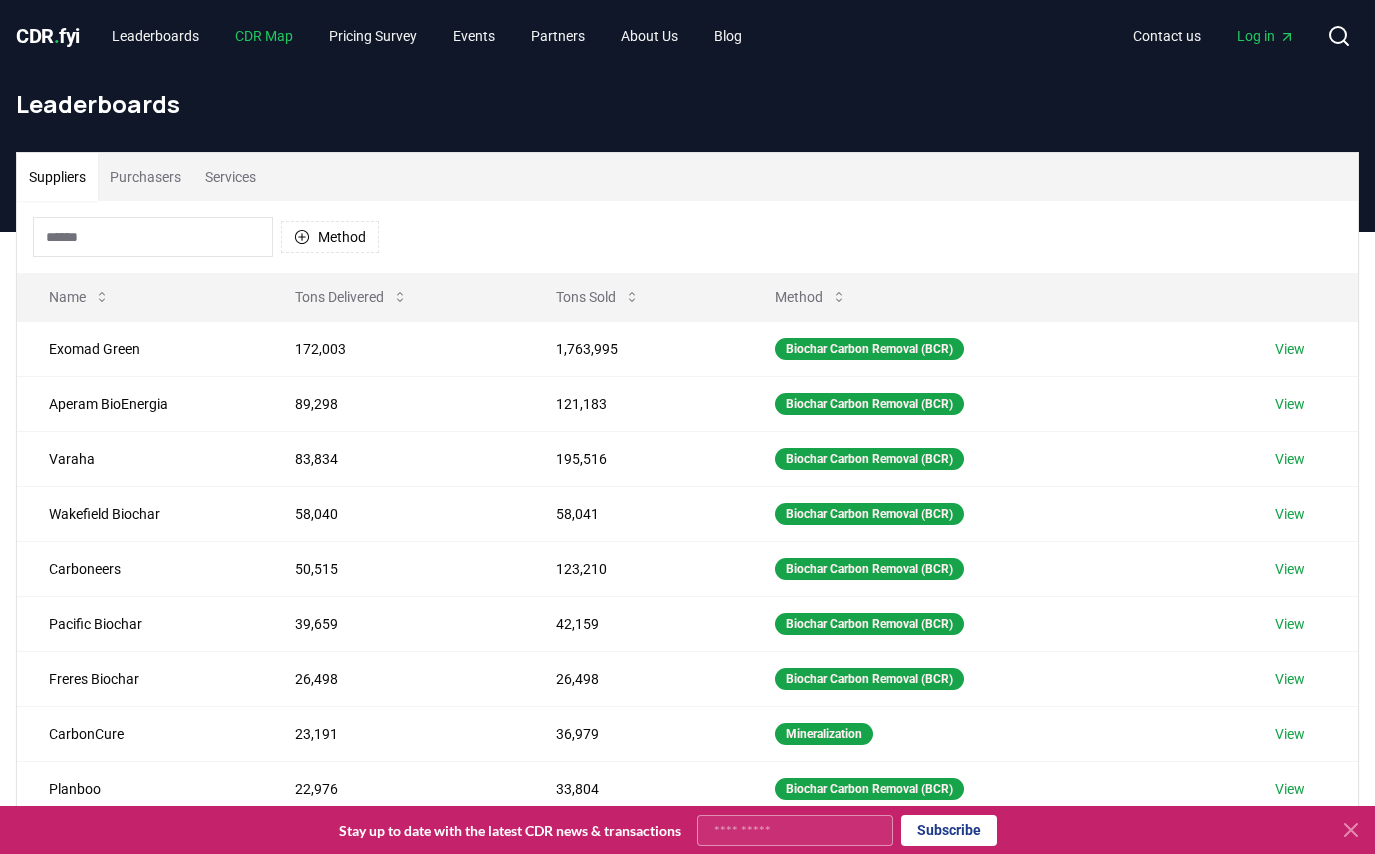 click on "CDR Map" at bounding box center [264, 36] 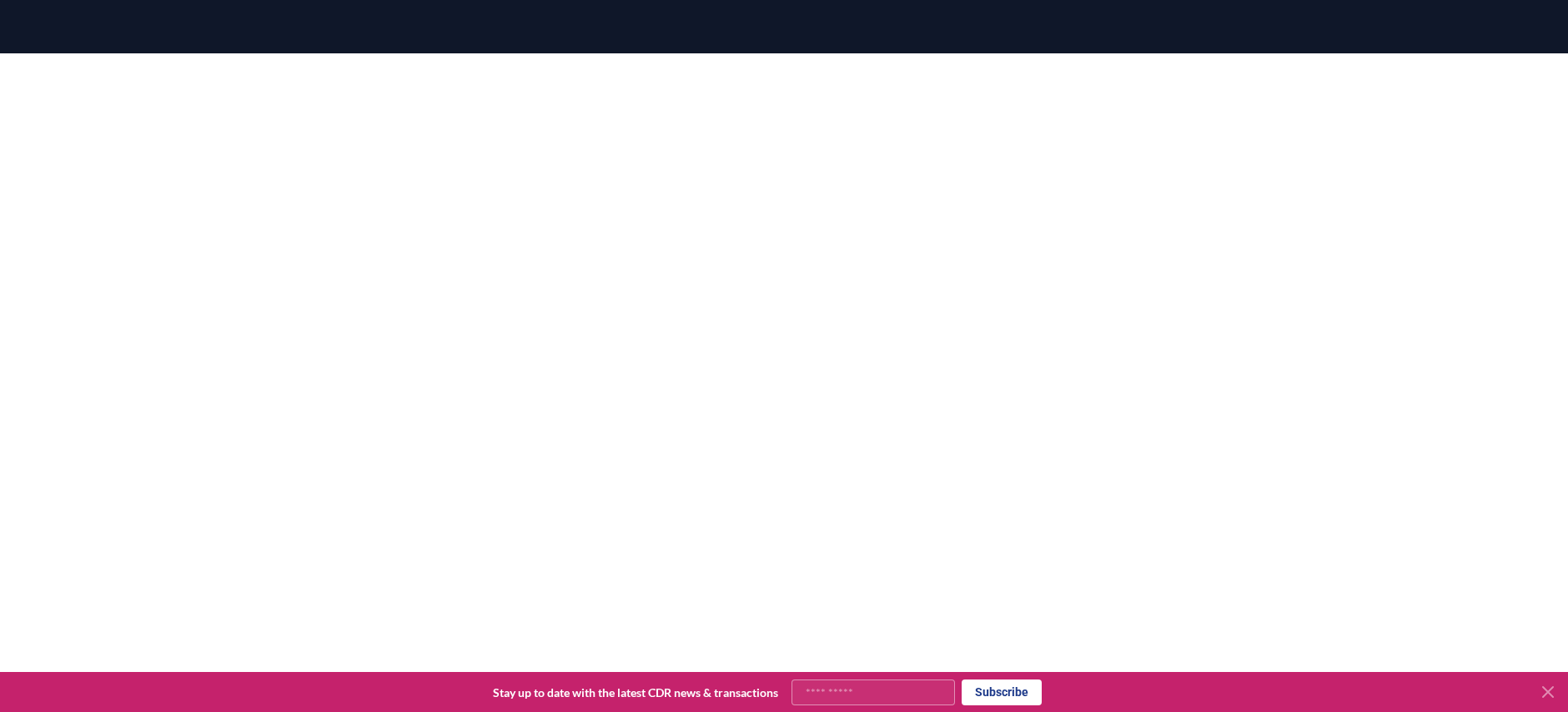 scroll, scrollTop: 180, scrollLeft: 0, axis: vertical 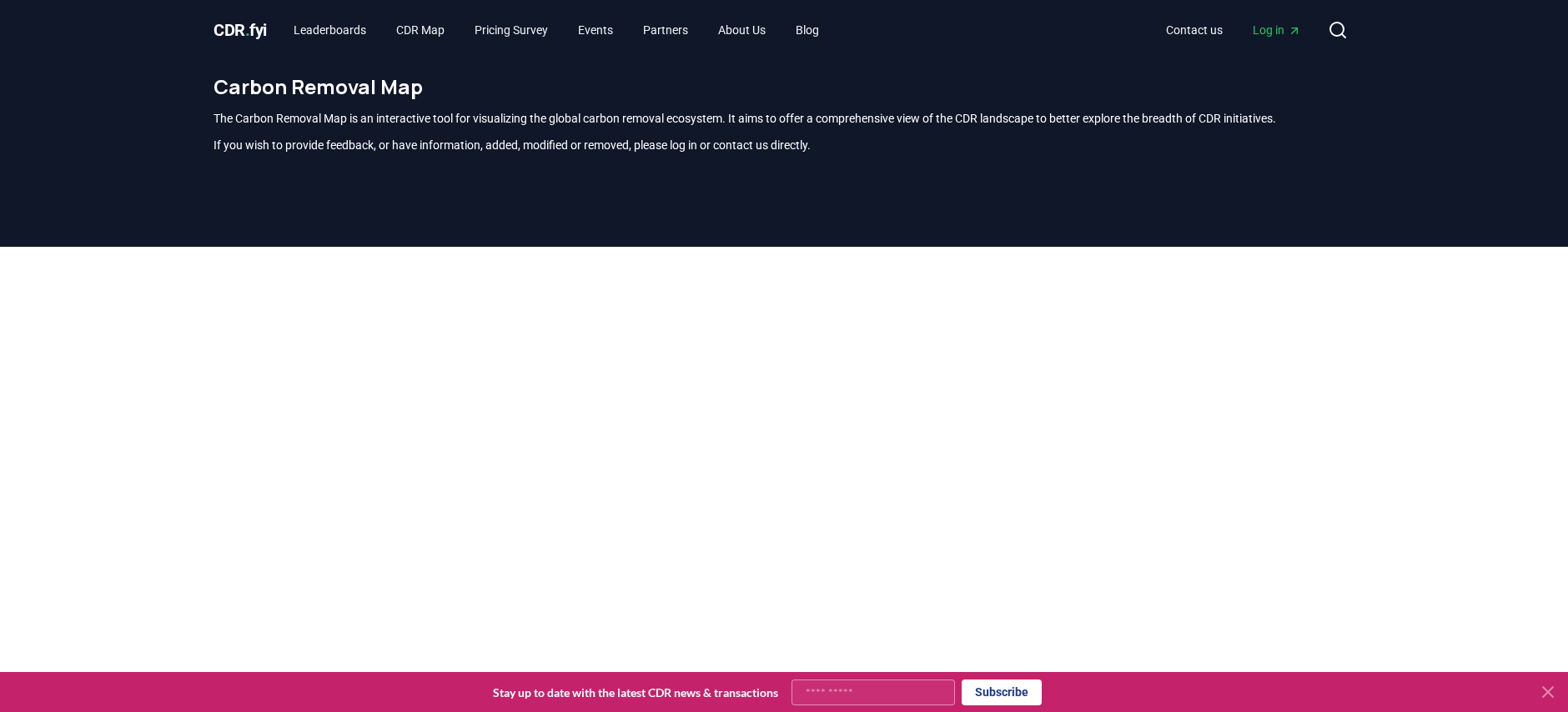 click at bounding box center (784, 603) 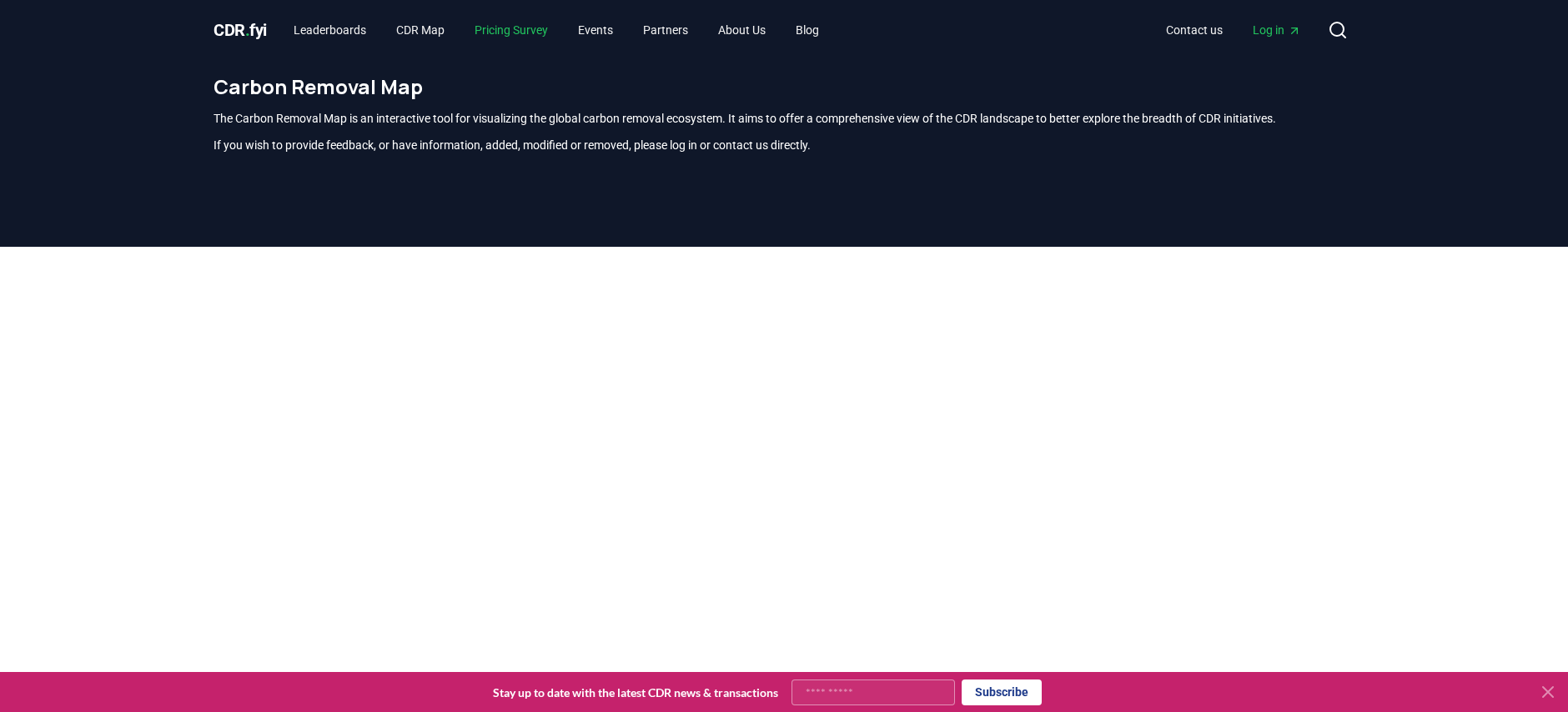 click on "Pricing Survey" at bounding box center (511, 30) 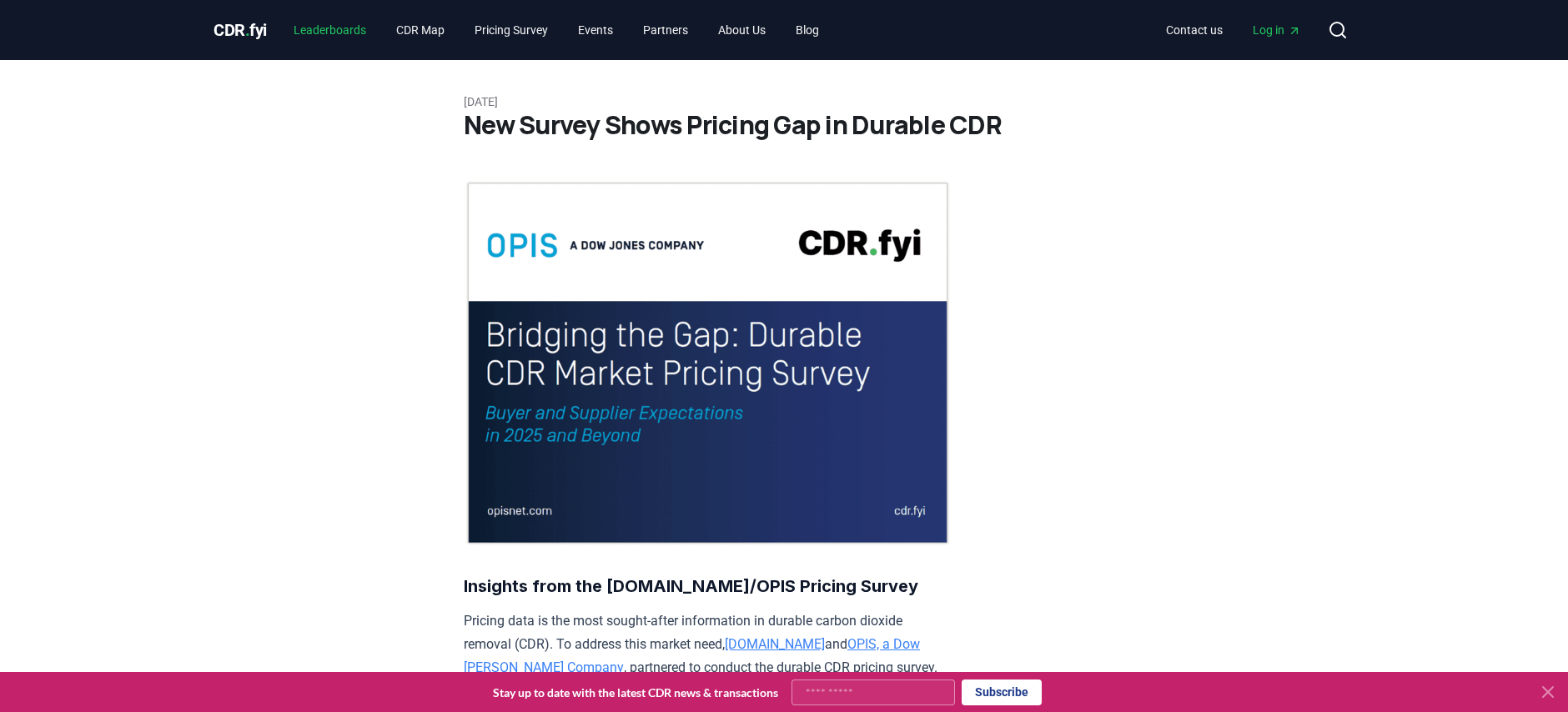 click on "Leaderboards" at bounding box center (329, 30) 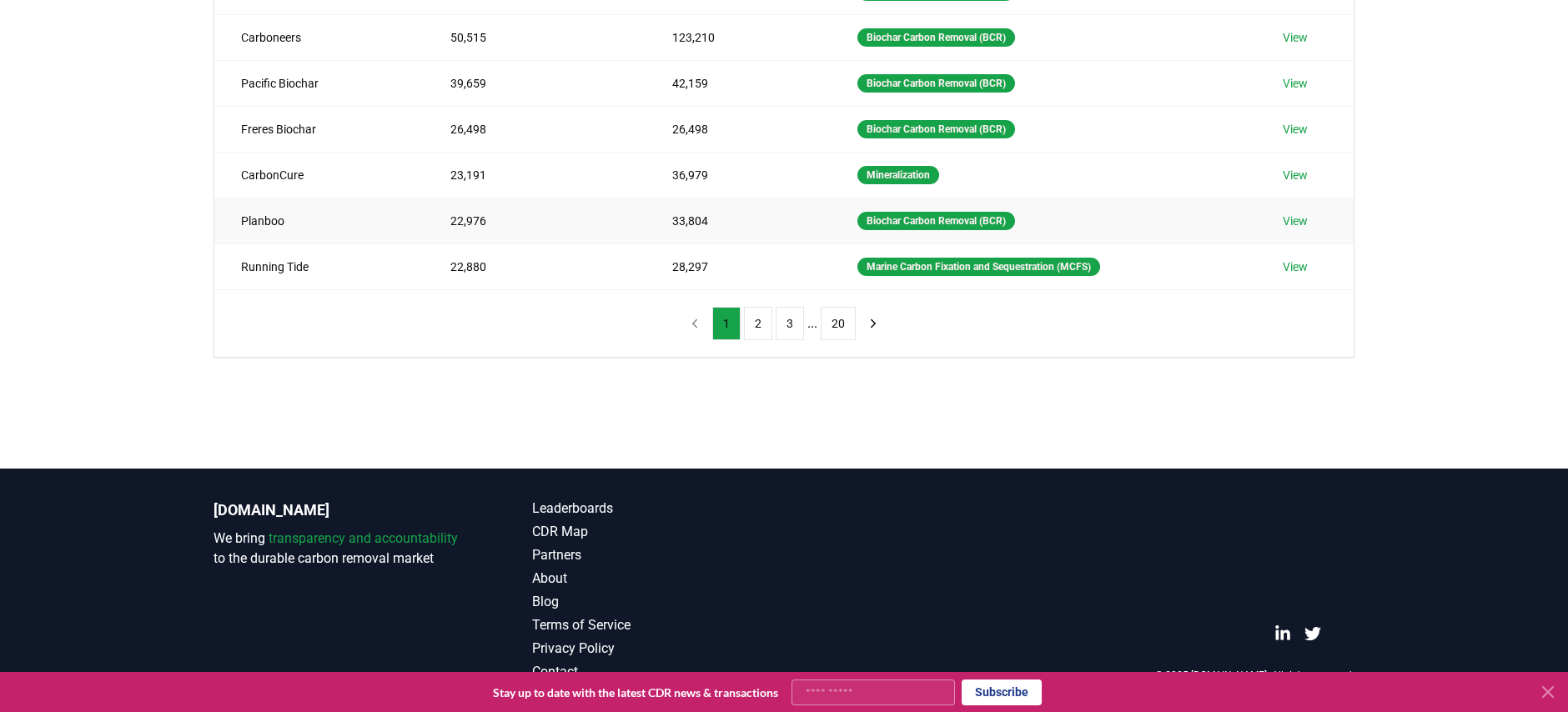 scroll, scrollTop: 0, scrollLeft: 0, axis: both 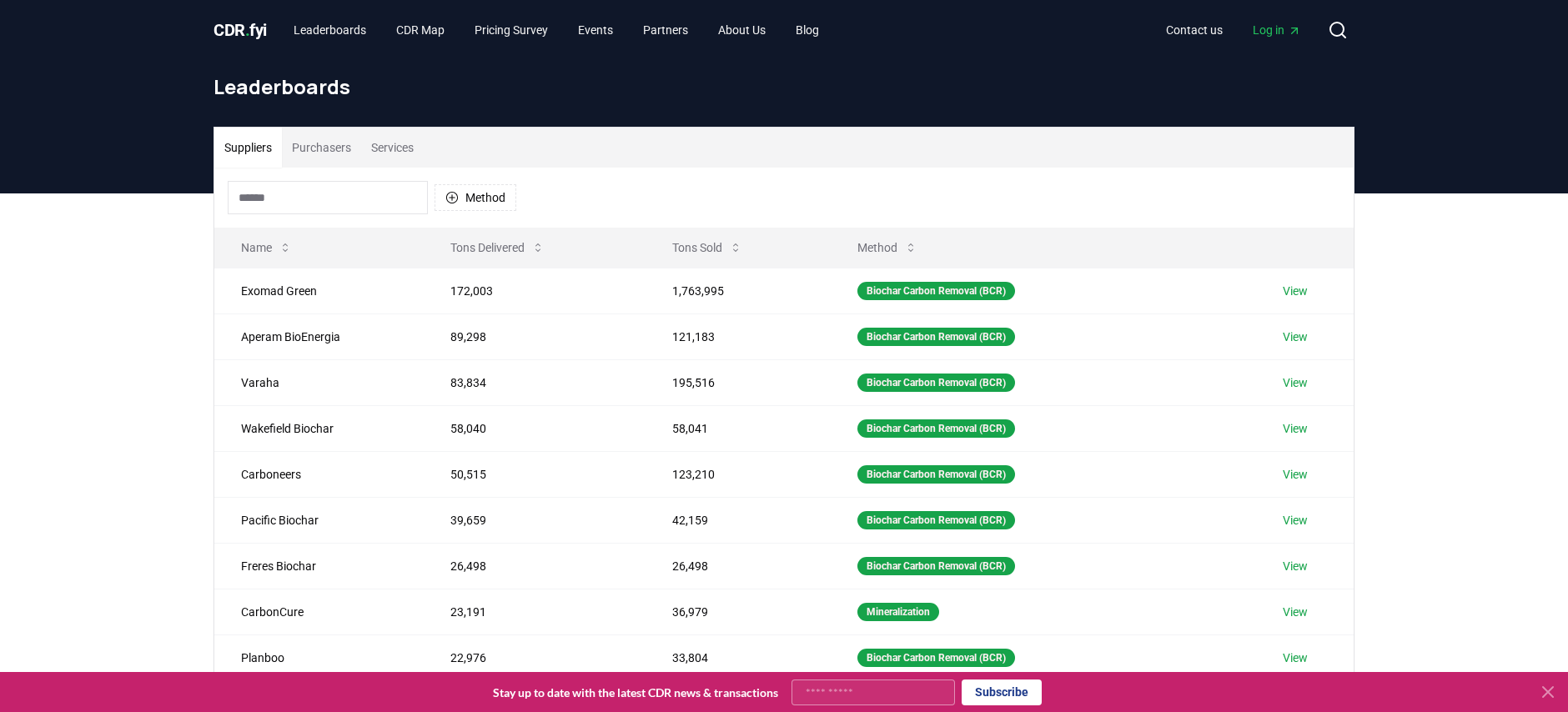 click on "Purchasers" at bounding box center (321, 148) 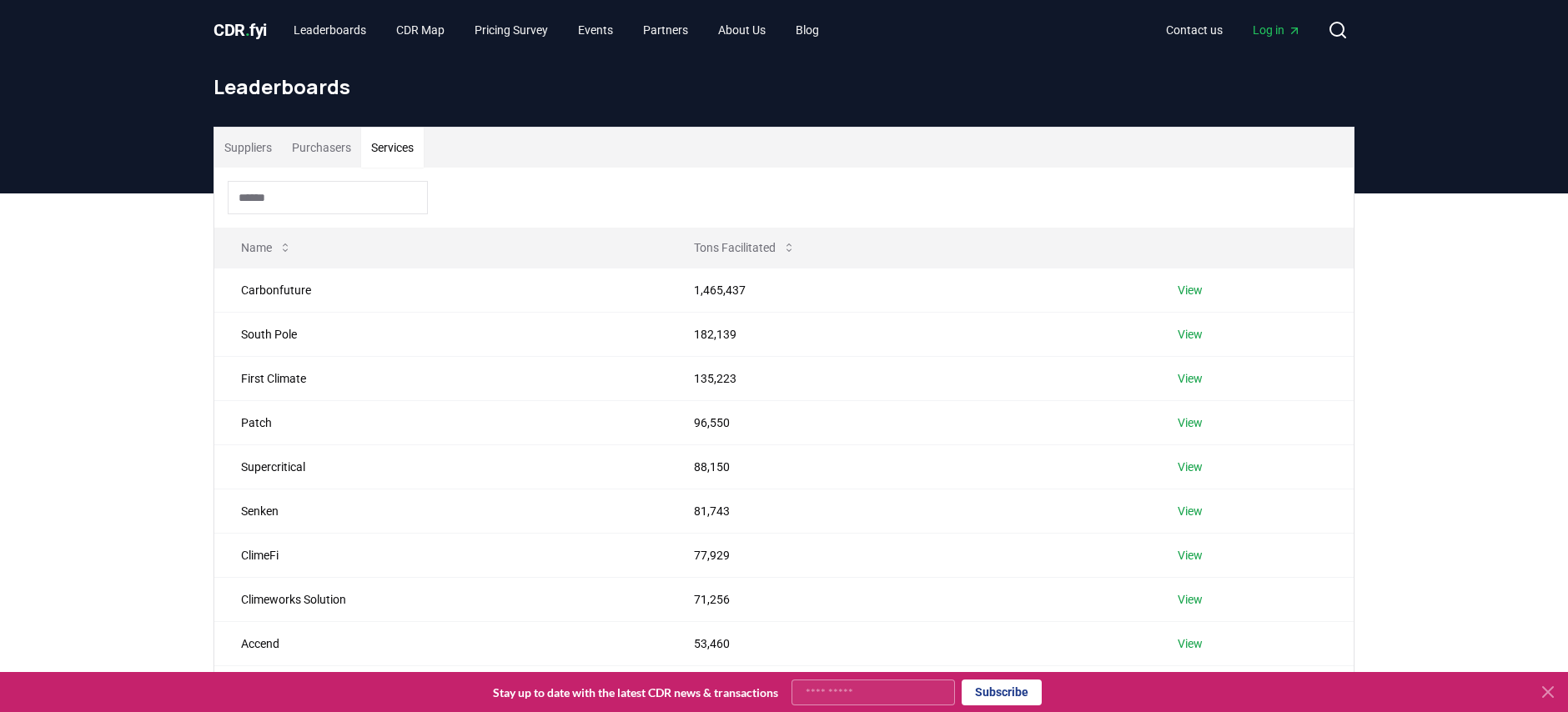 click on "Services" at bounding box center (392, 148) 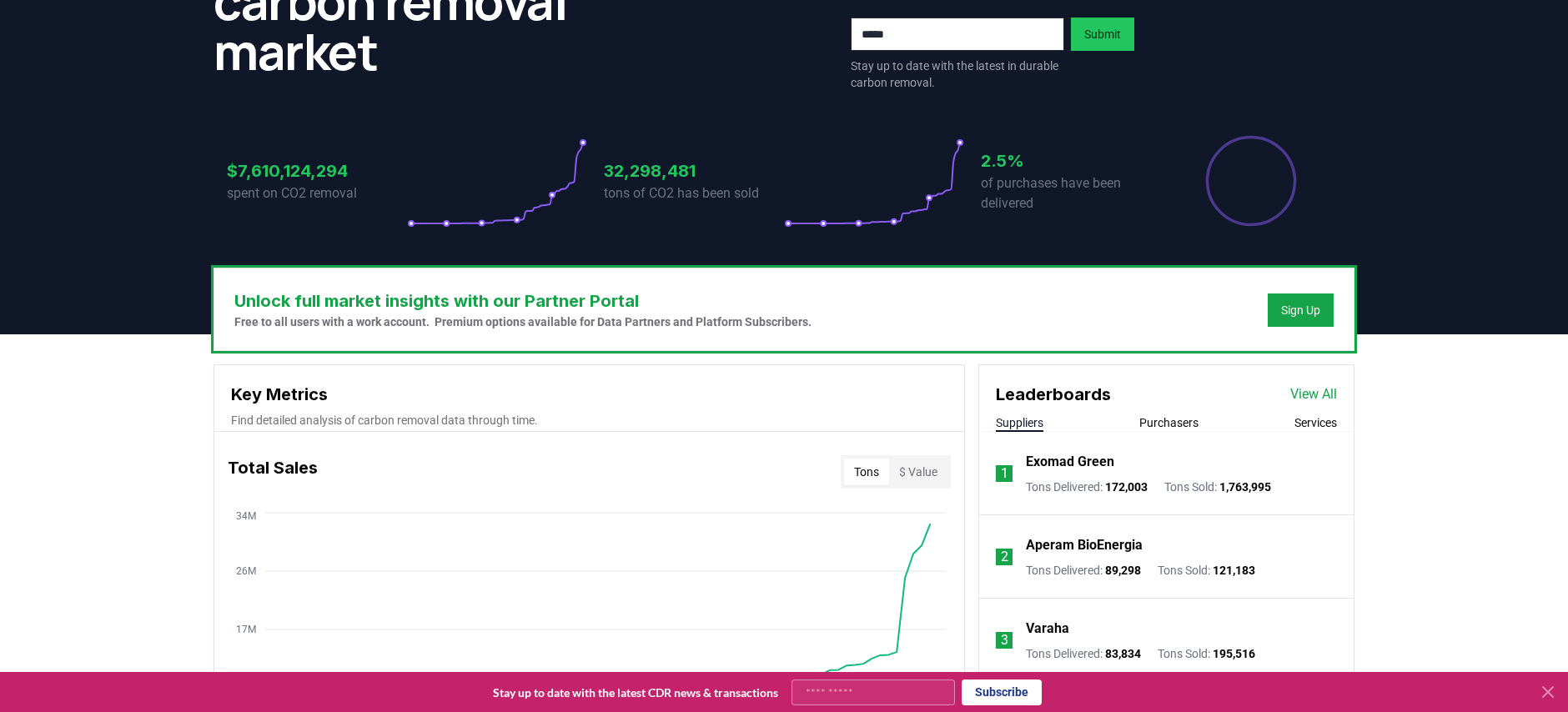 scroll, scrollTop: 0, scrollLeft: 0, axis: both 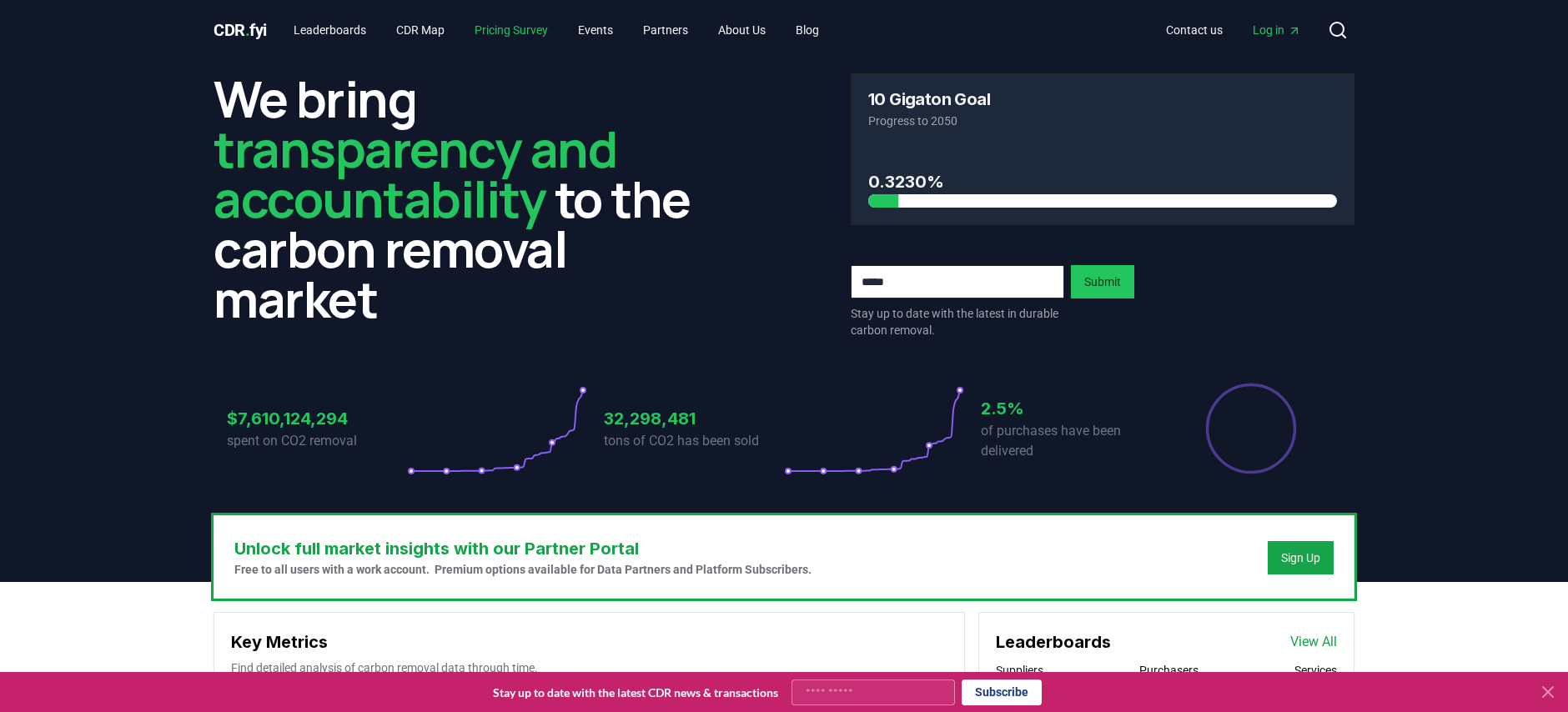 click on "Pricing Survey" at bounding box center [511, 30] 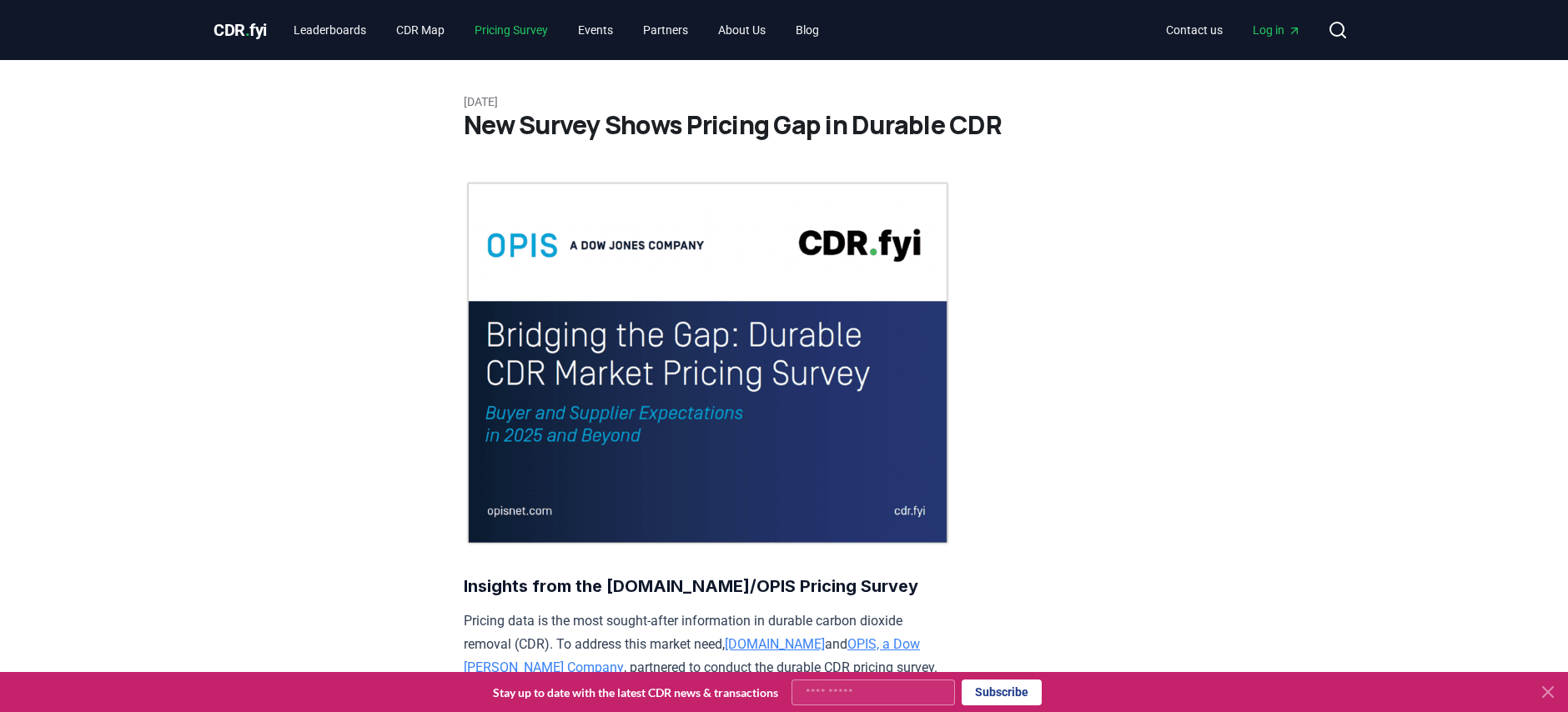 scroll, scrollTop: 274, scrollLeft: 0, axis: vertical 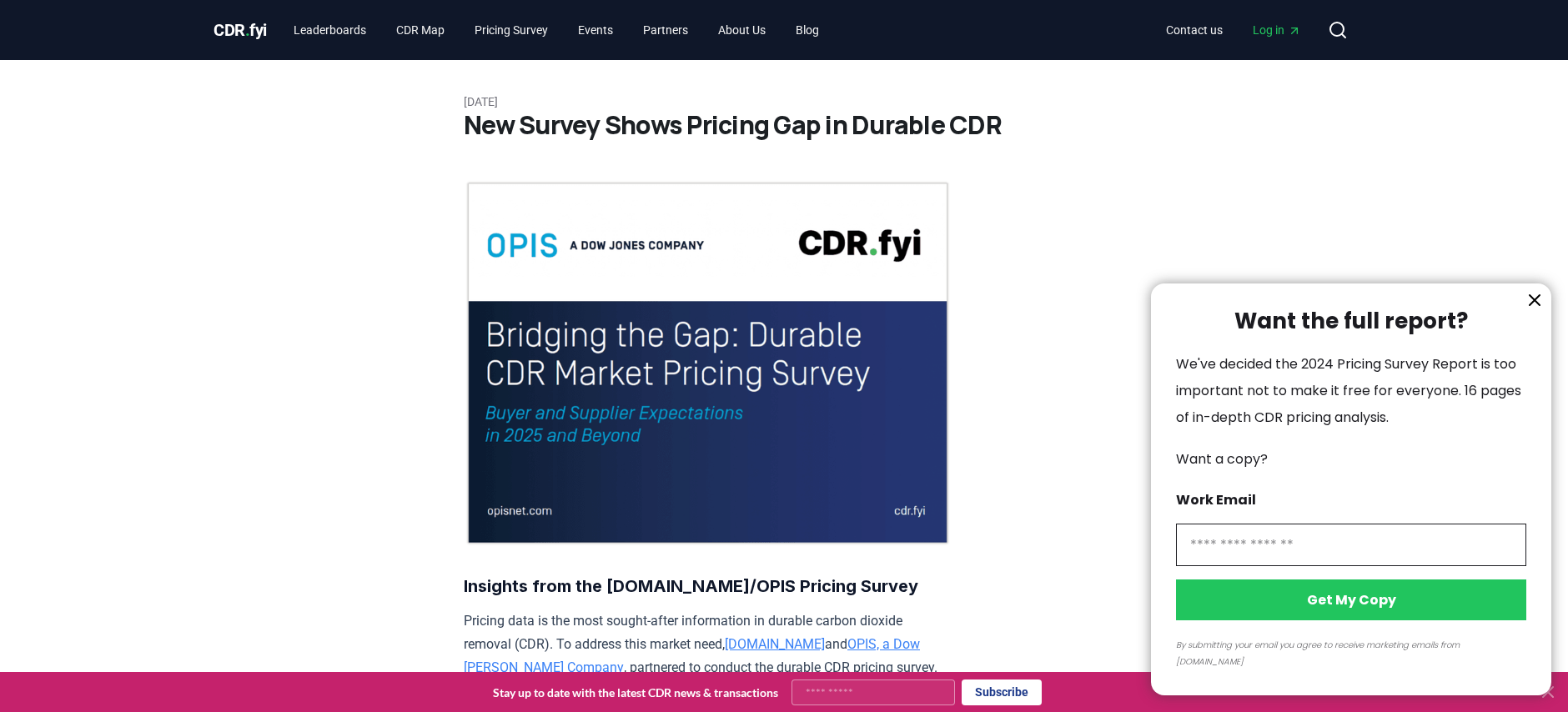 click at bounding box center [784, 356] 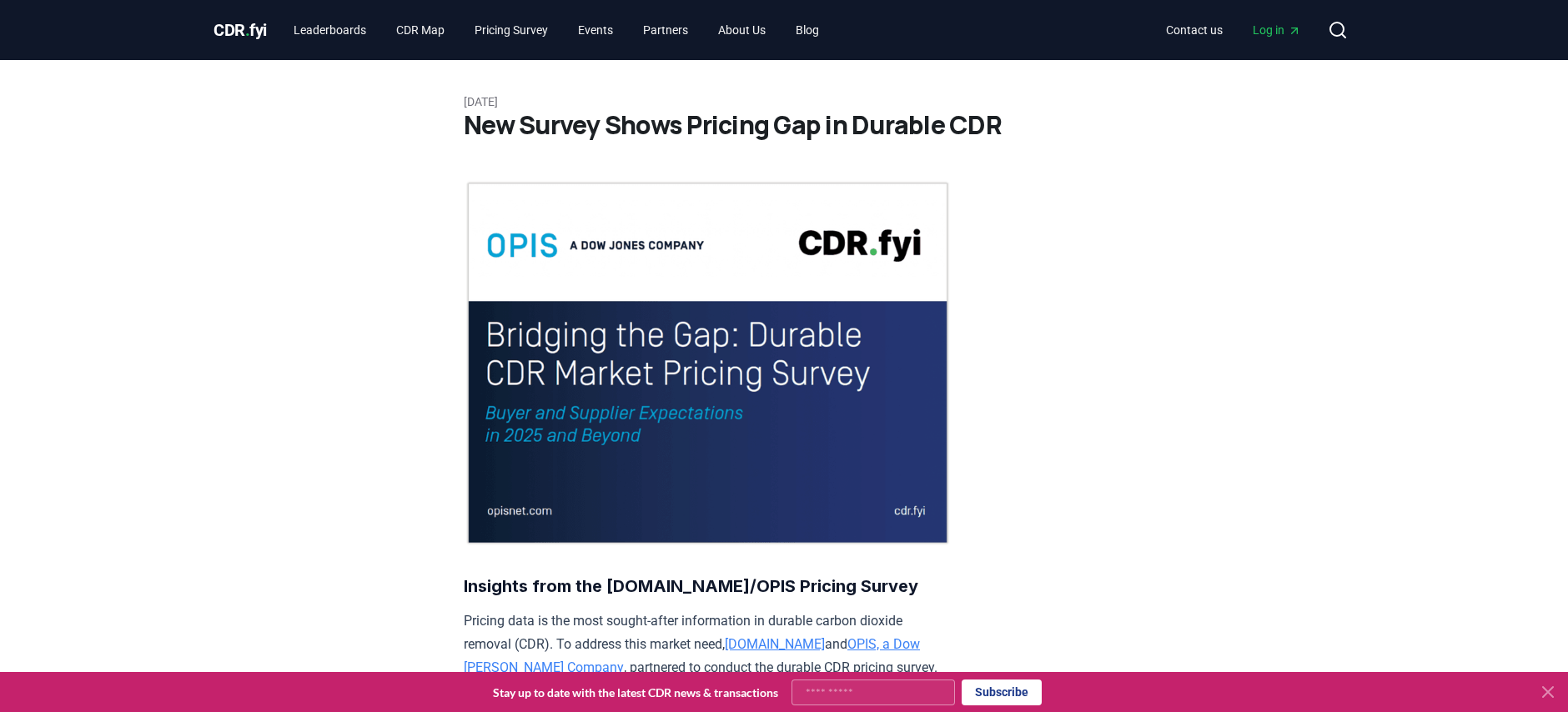 click on "CDR . fyi Leaderboards CDR Map Pricing Survey Events Partners About Us Blog Contact us Log in Search" at bounding box center [784, 30] 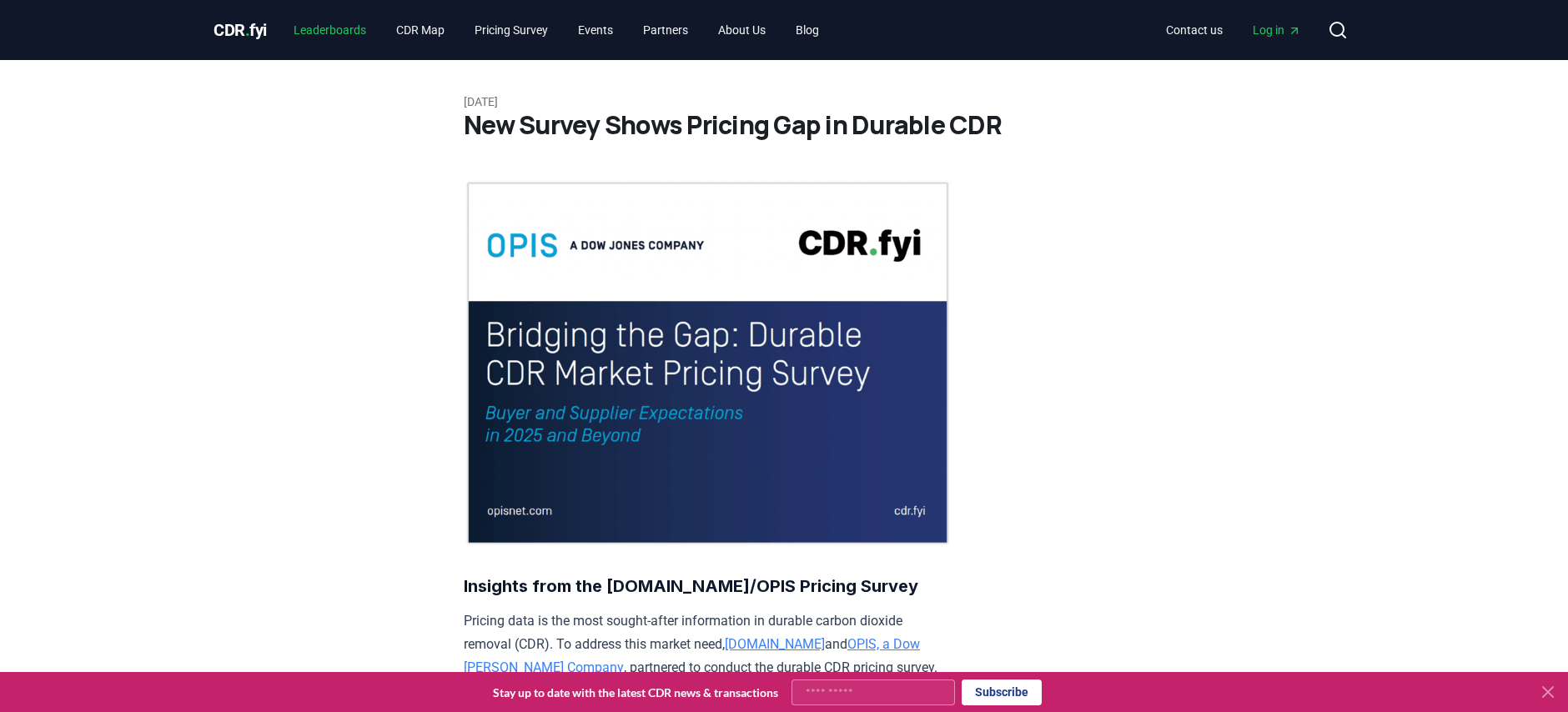click on "Leaderboards" at bounding box center (329, 30) 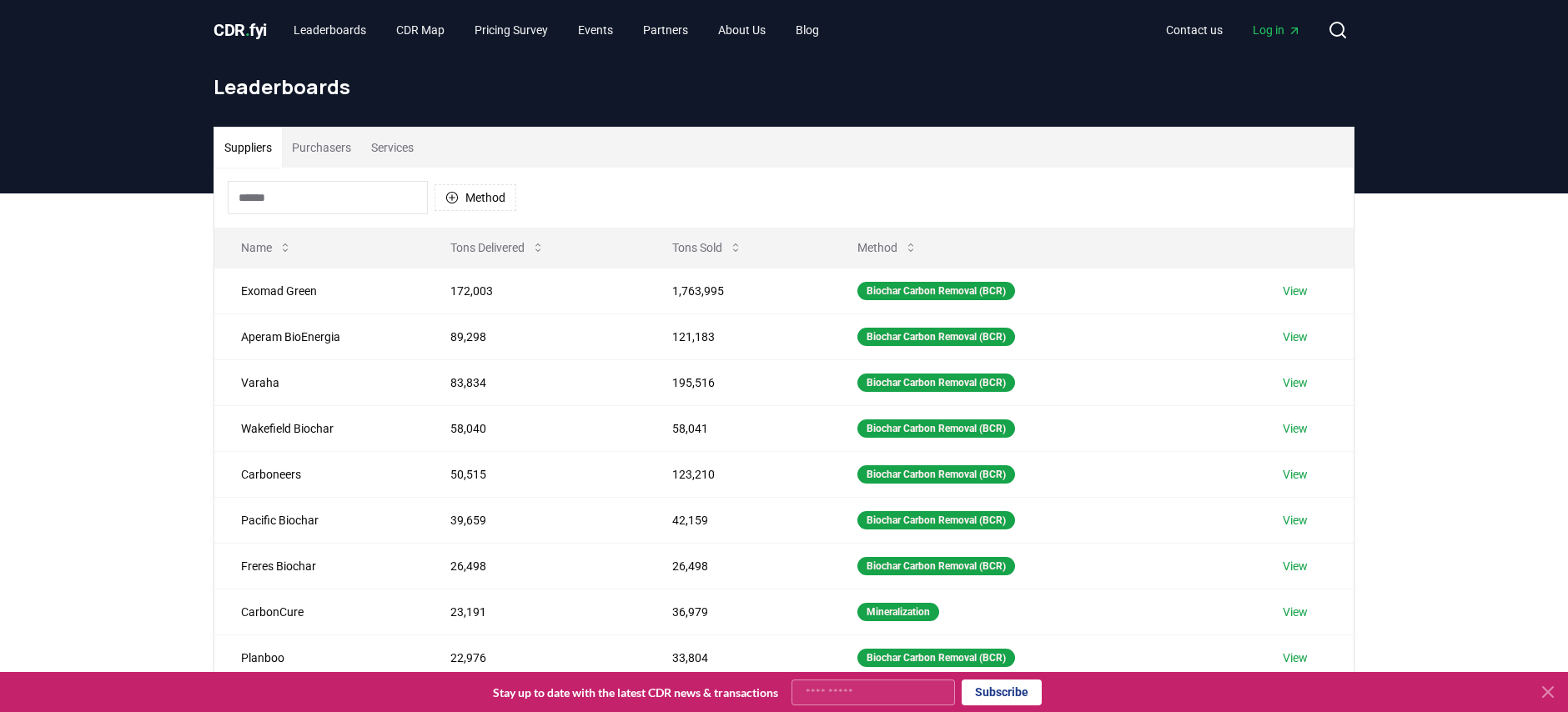 click on "." at bounding box center [248, 30] 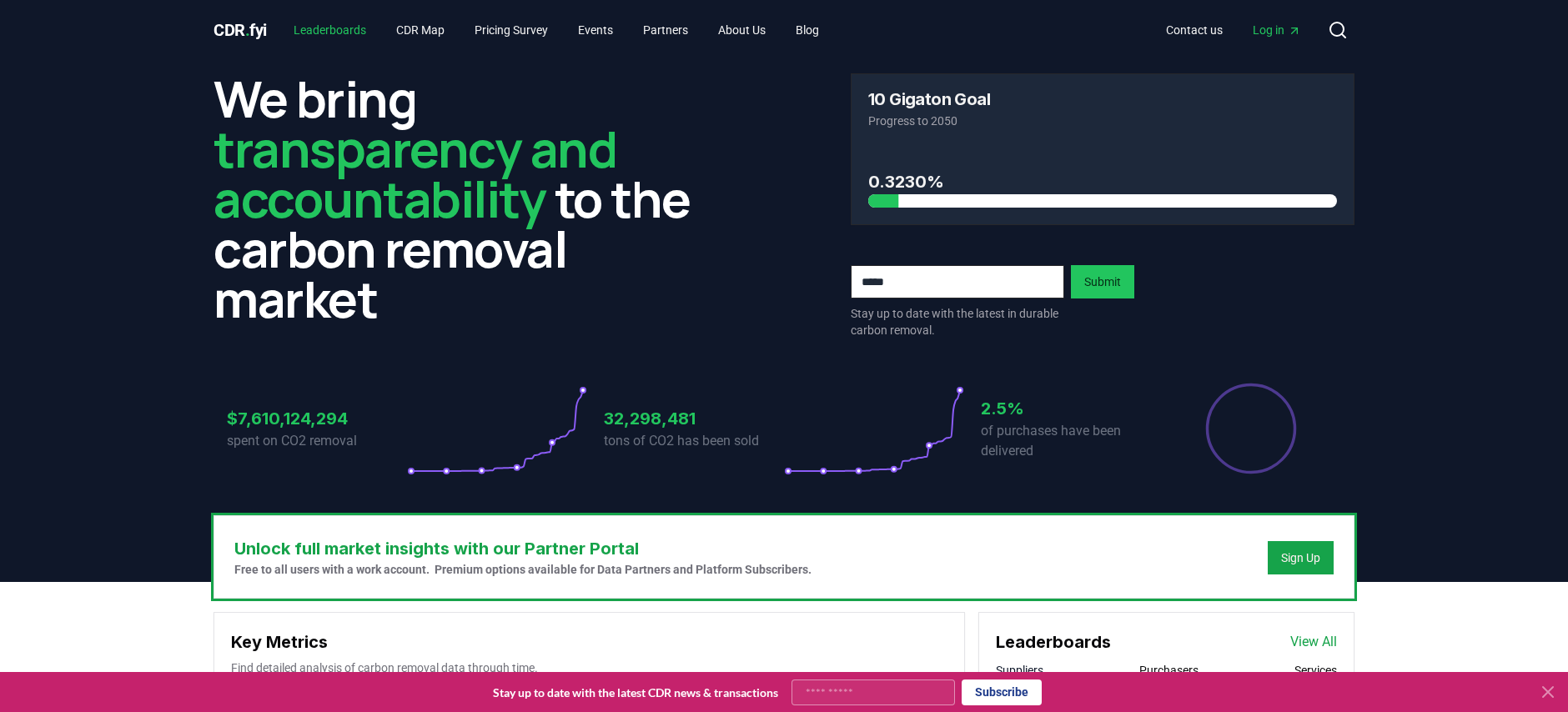 click on "Leaderboards" at bounding box center [329, 30] 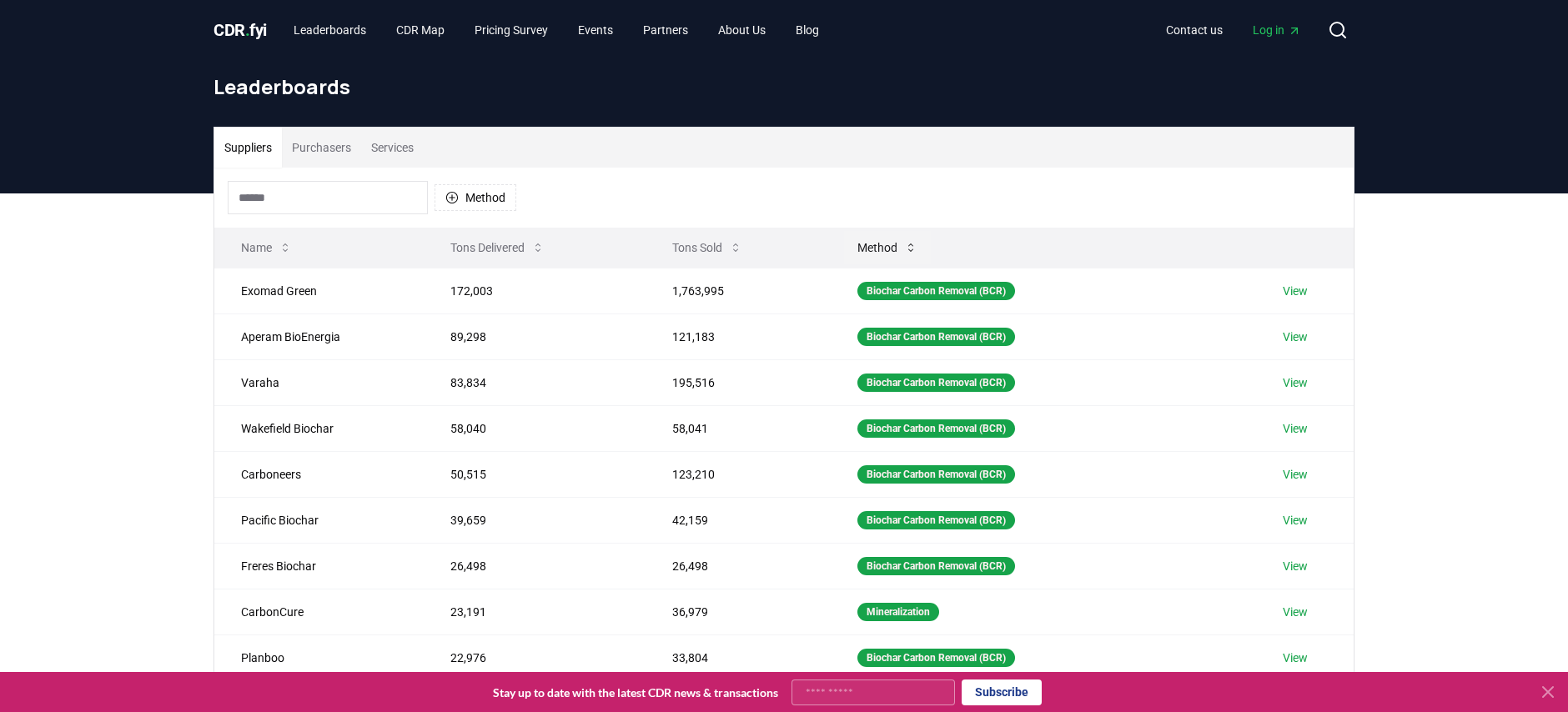 click on "Method" at bounding box center [887, 248] 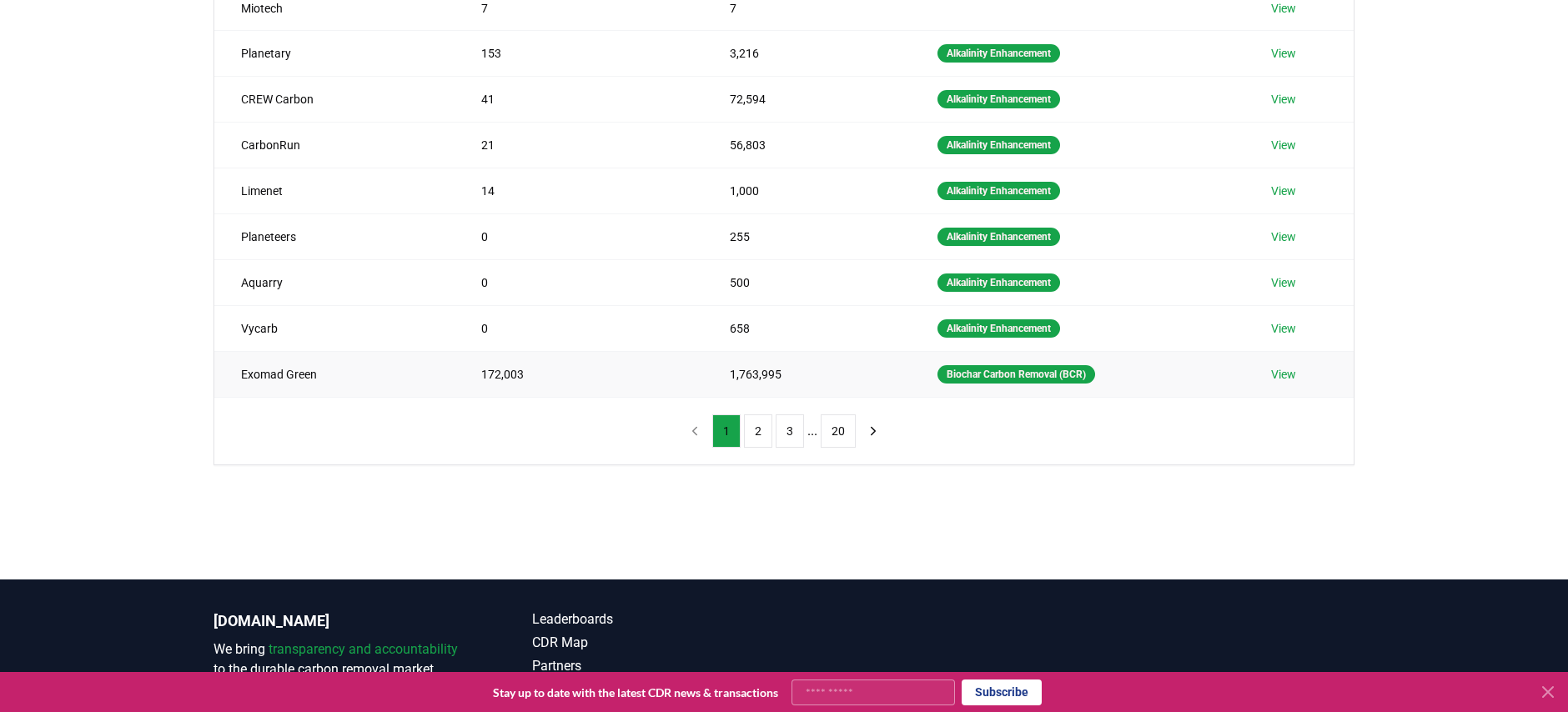 scroll, scrollTop: 0, scrollLeft: 0, axis: both 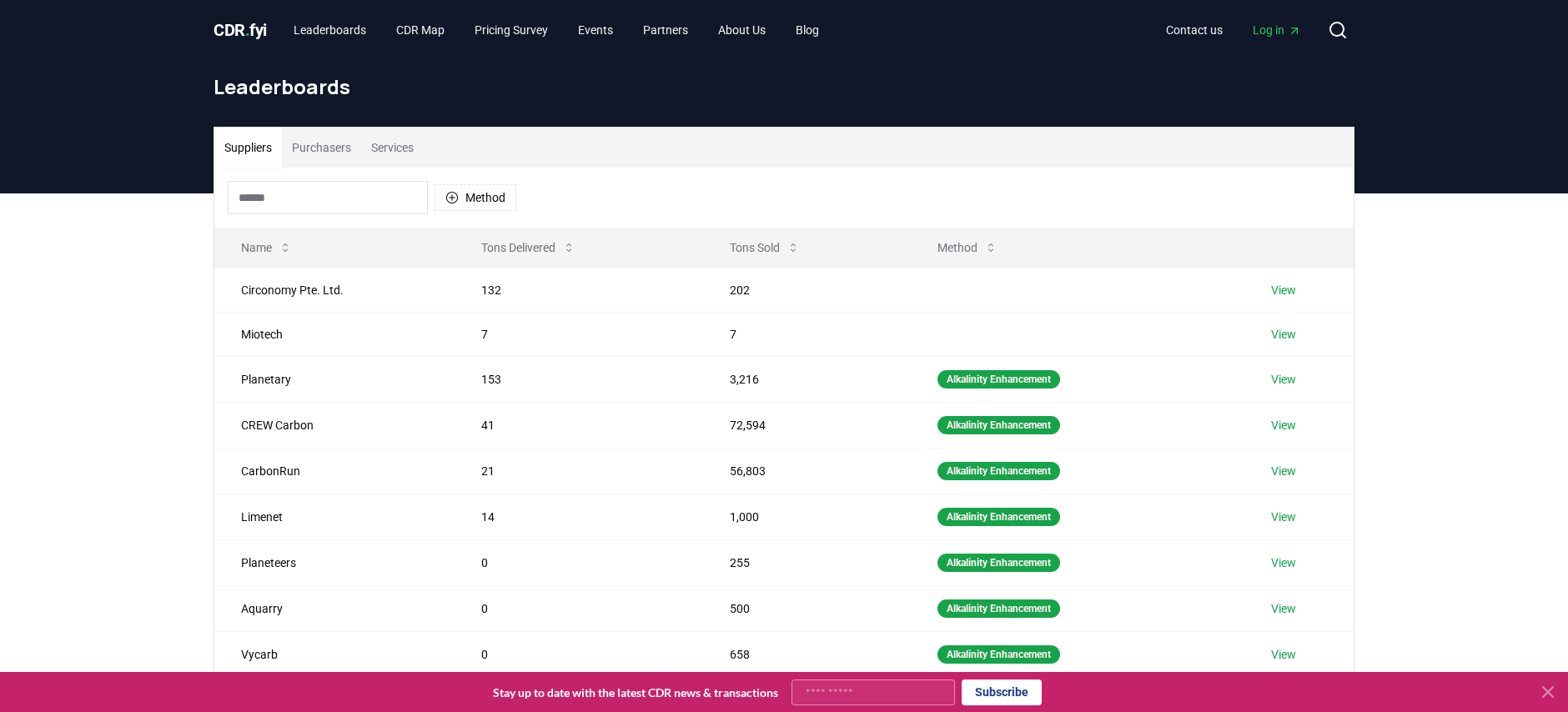 click at bounding box center [328, 198] 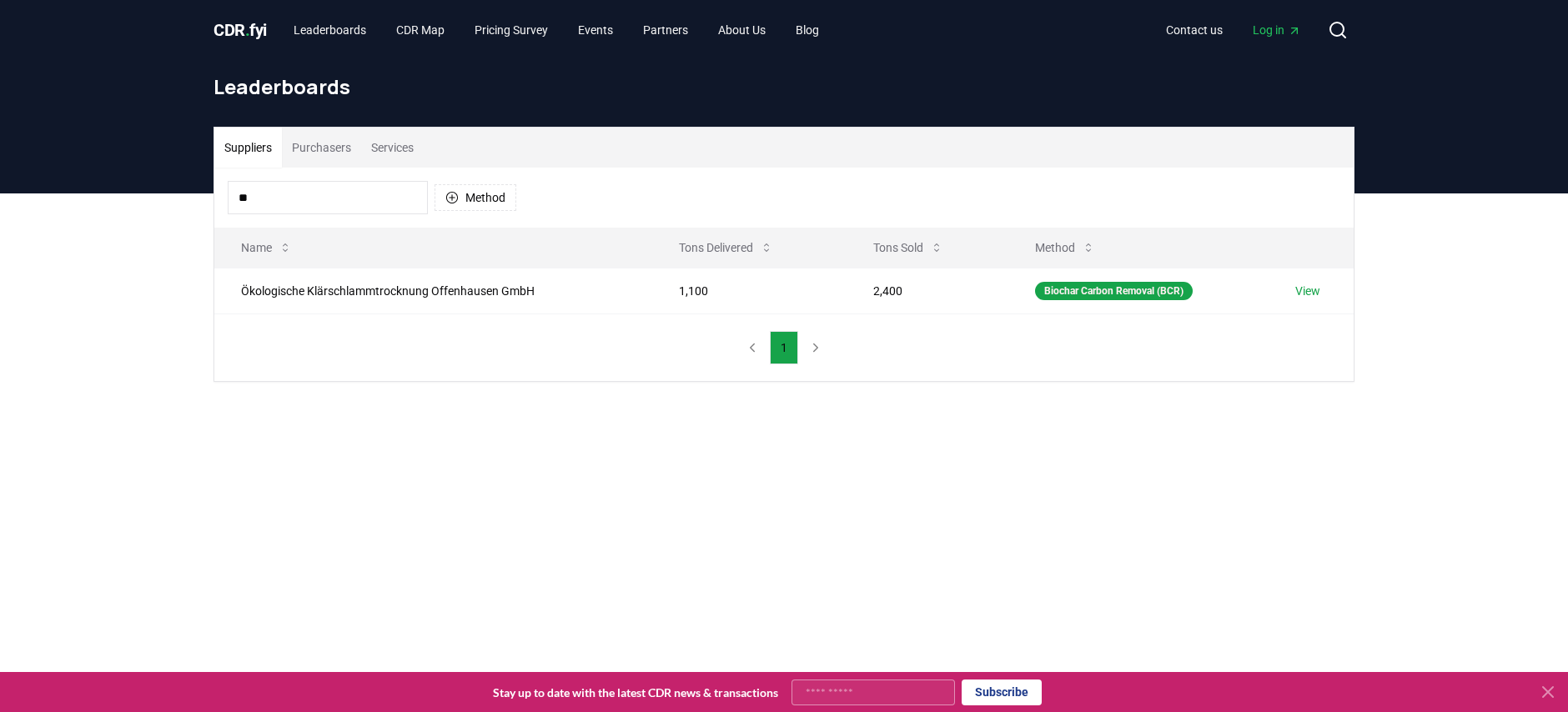 type on "*" 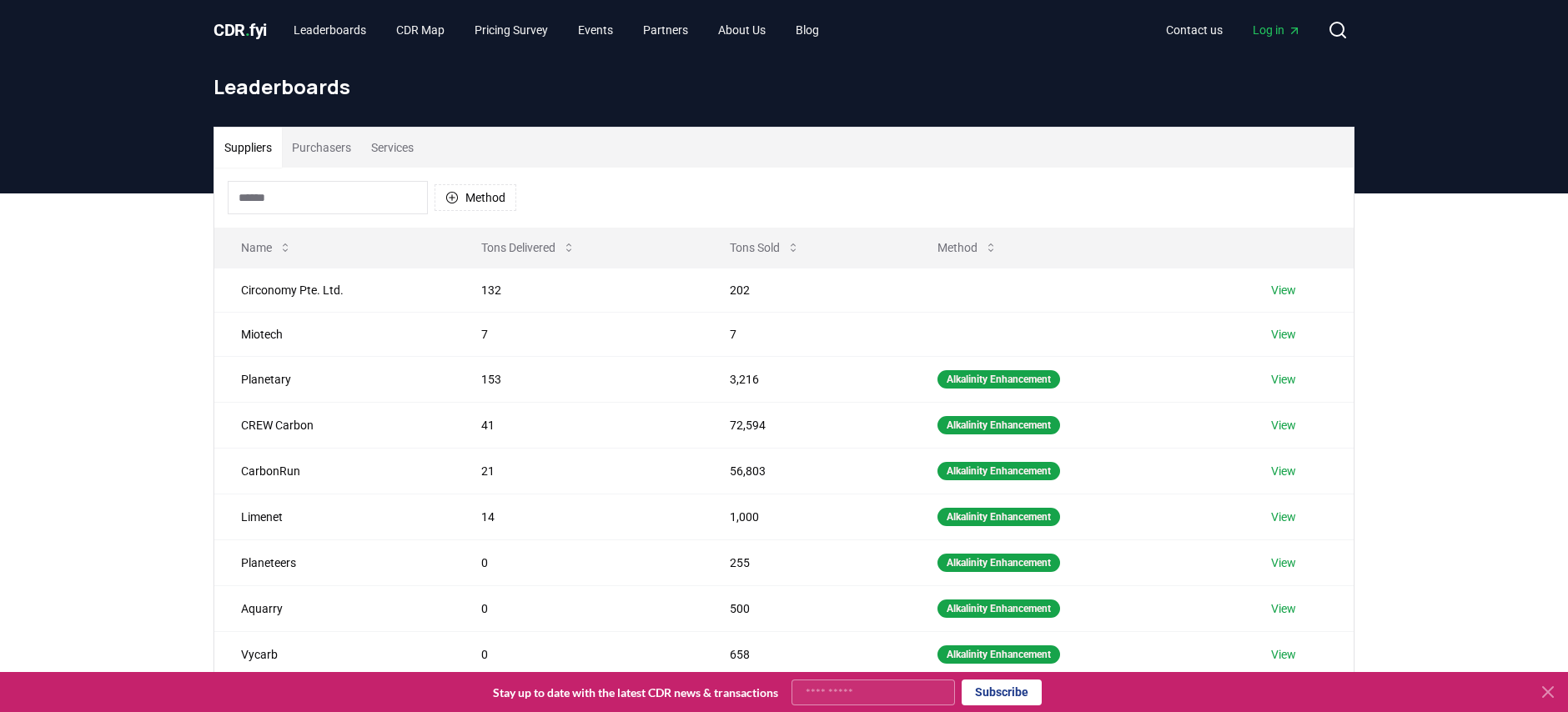 type on "*" 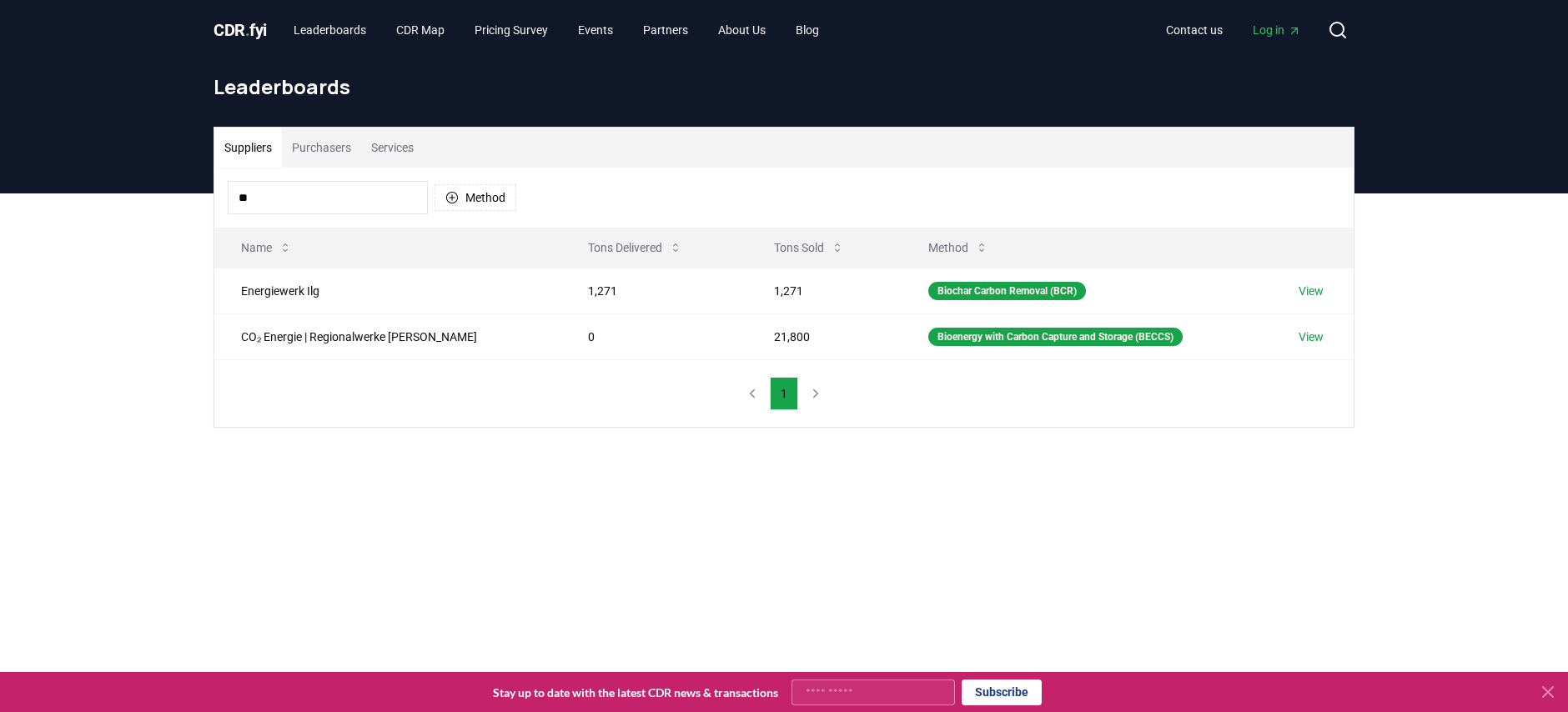 type on "*" 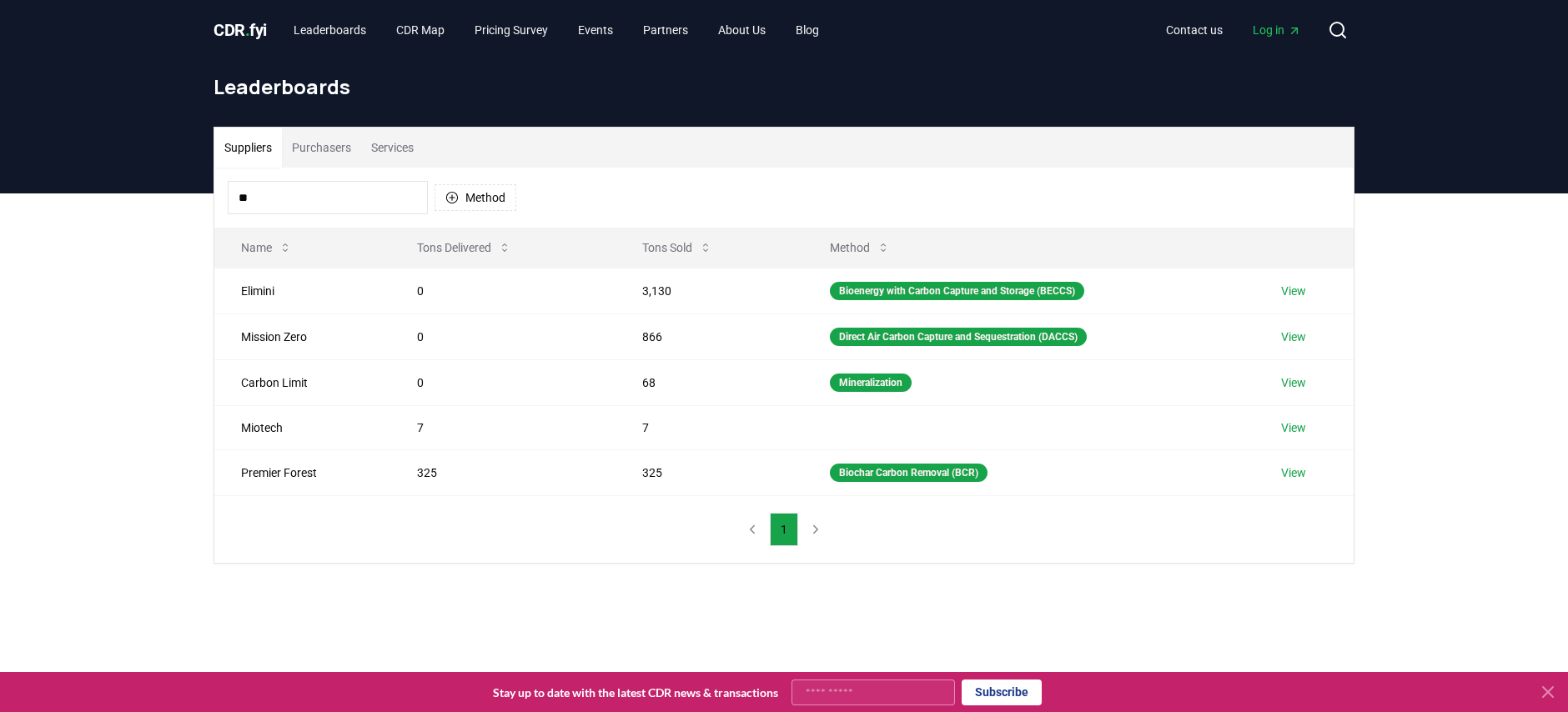 type on "*" 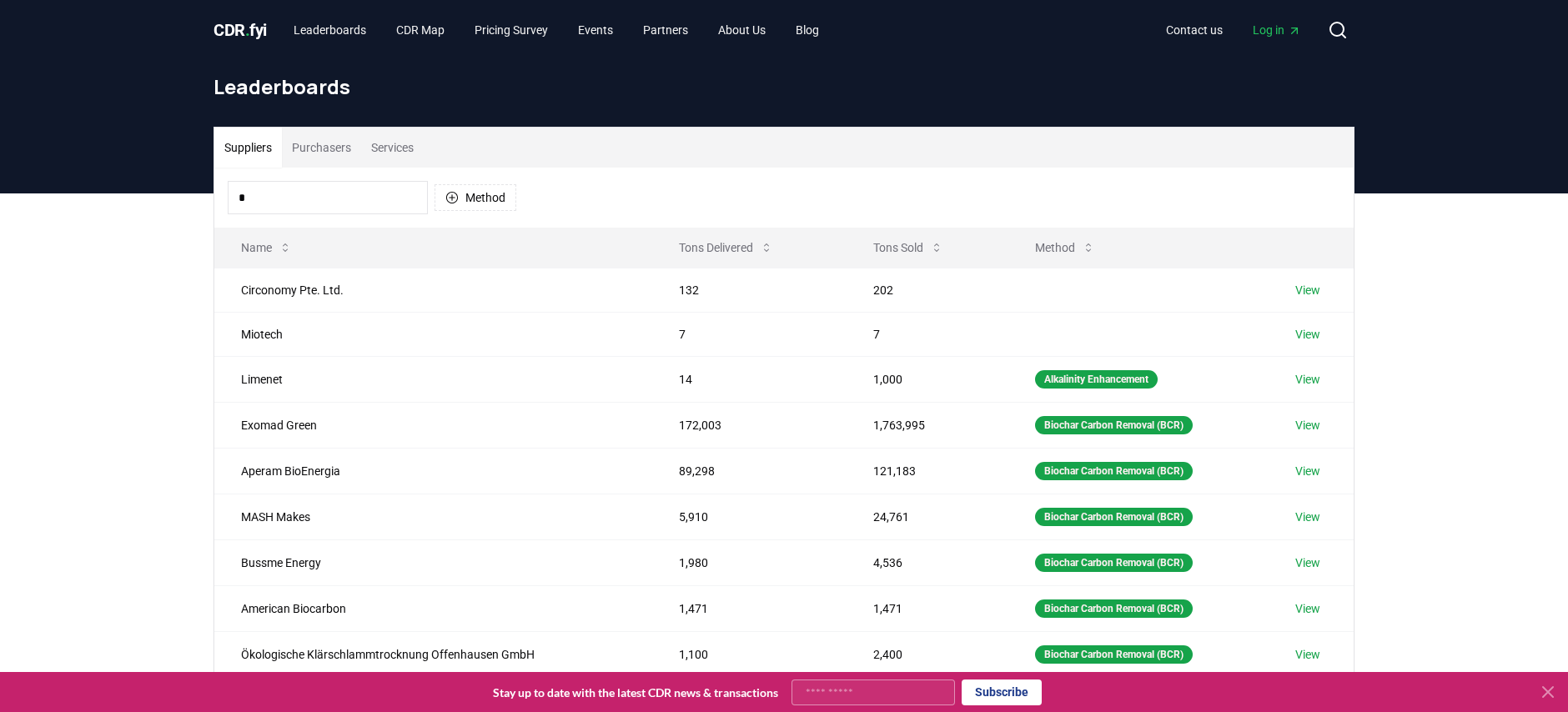 type 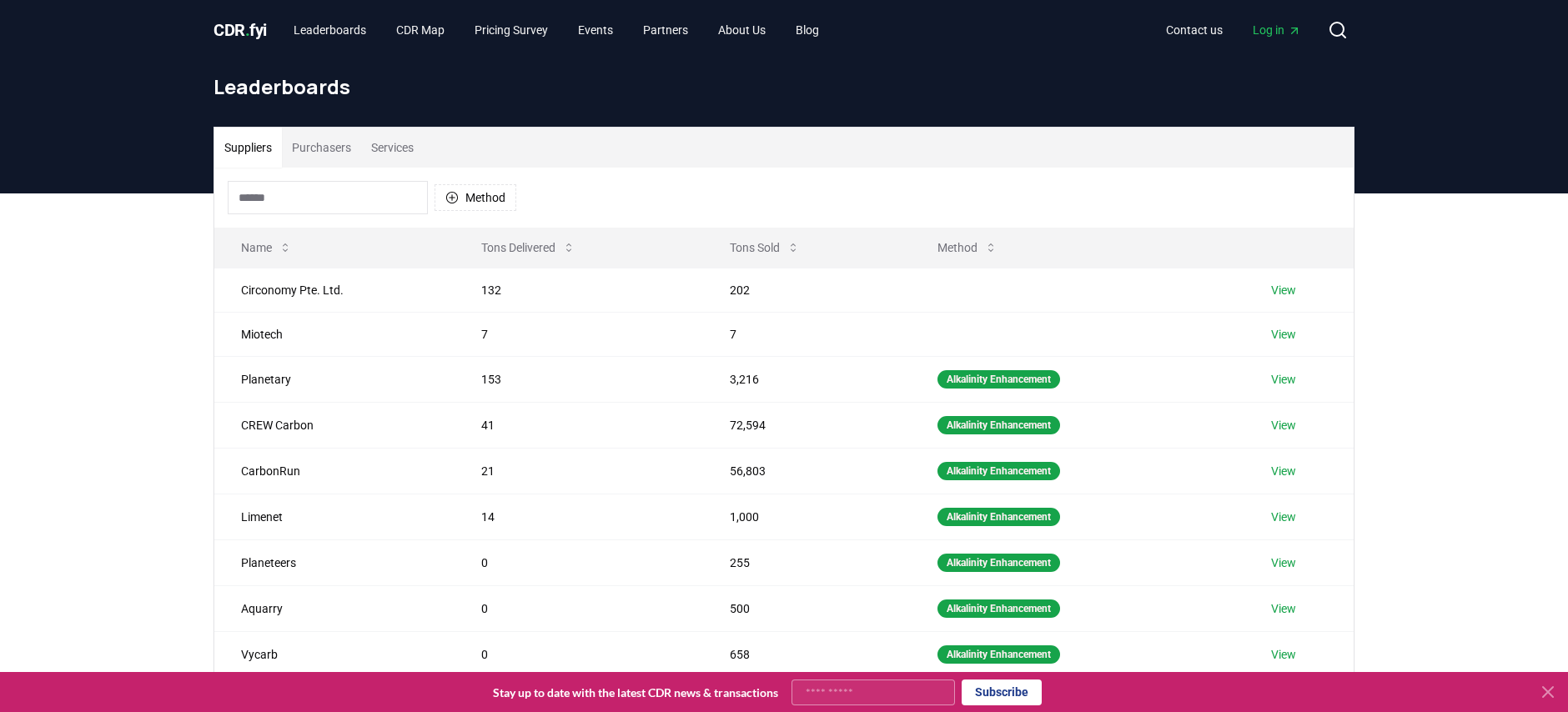 scroll, scrollTop: 437, scrollLeft: 0, axis: vertical 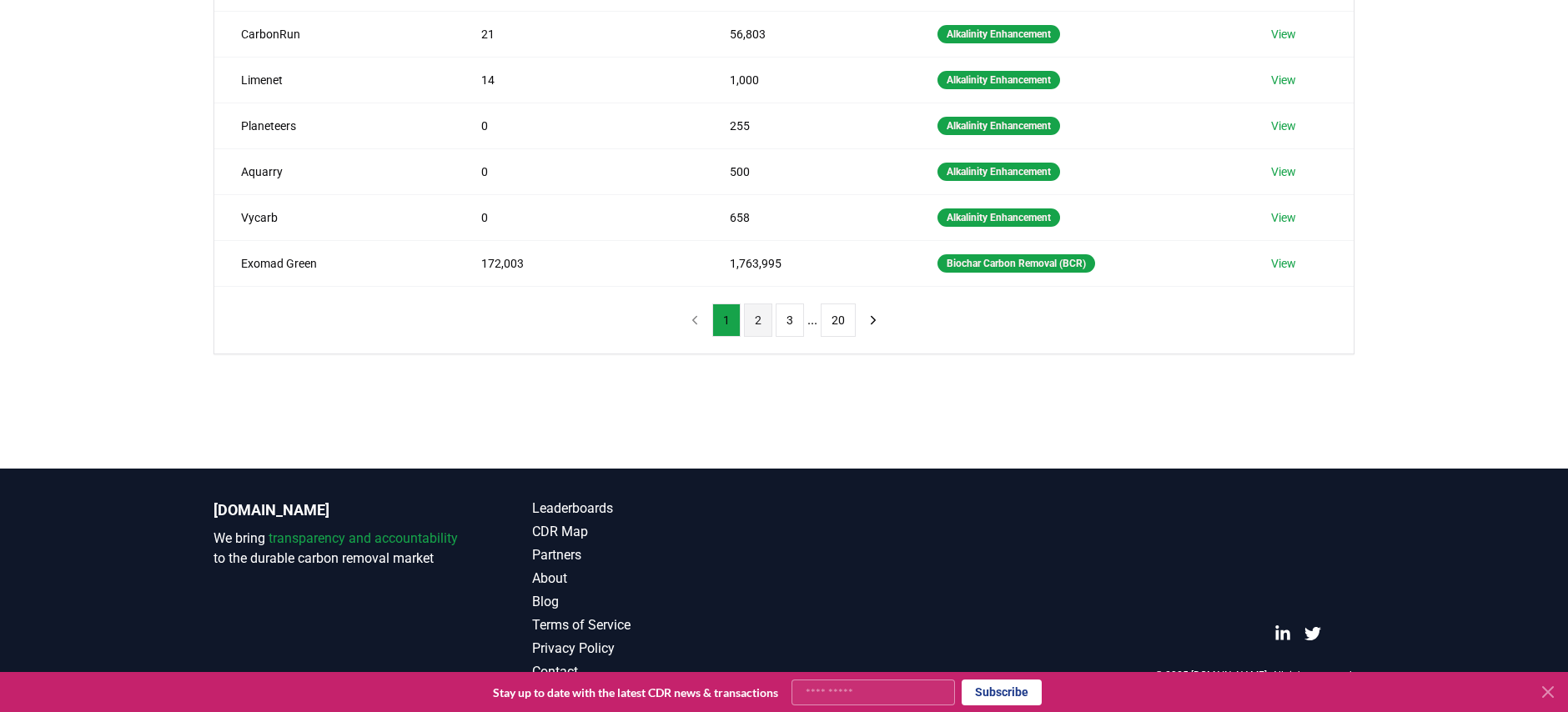 click on "2" at bounding box center [758, 320] 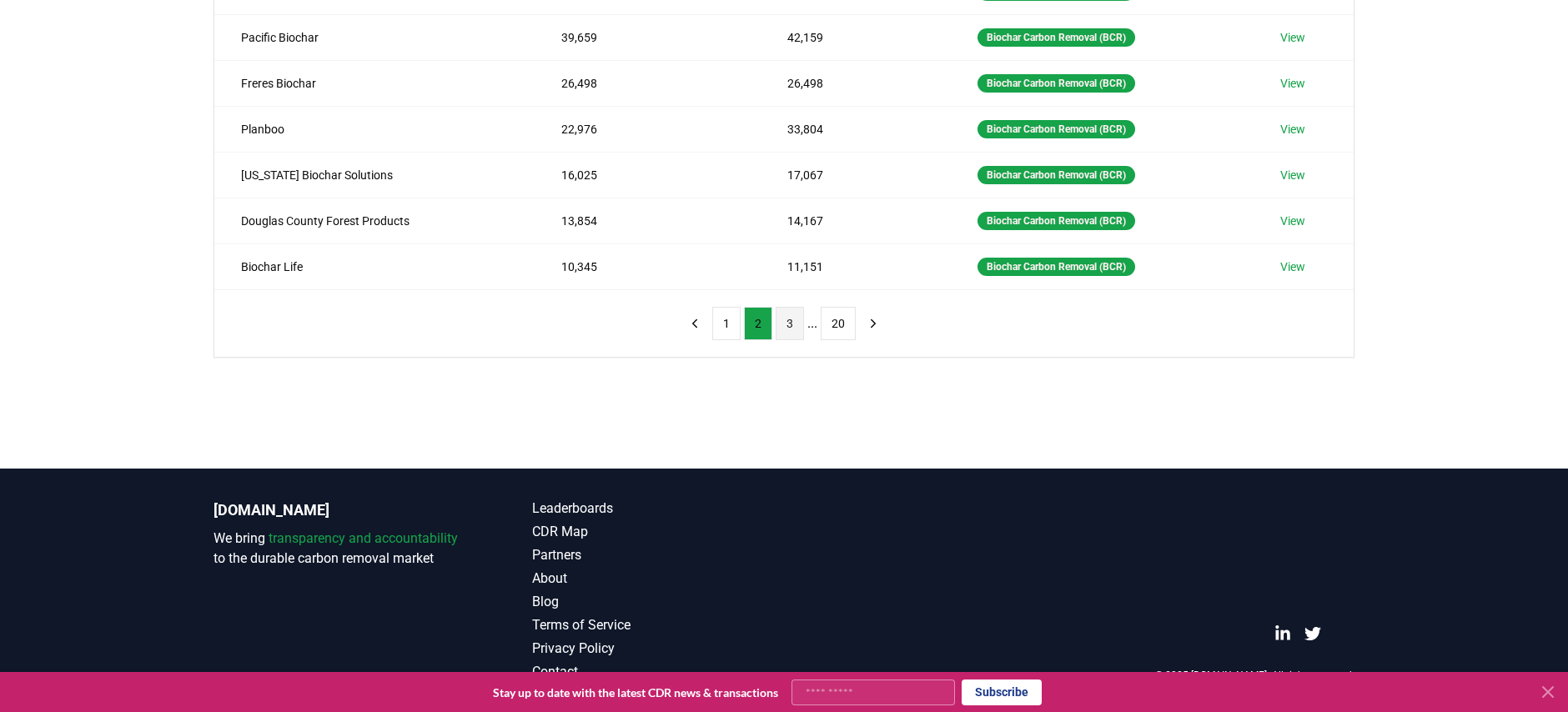 click on "3" at bounding box center (790, 323) 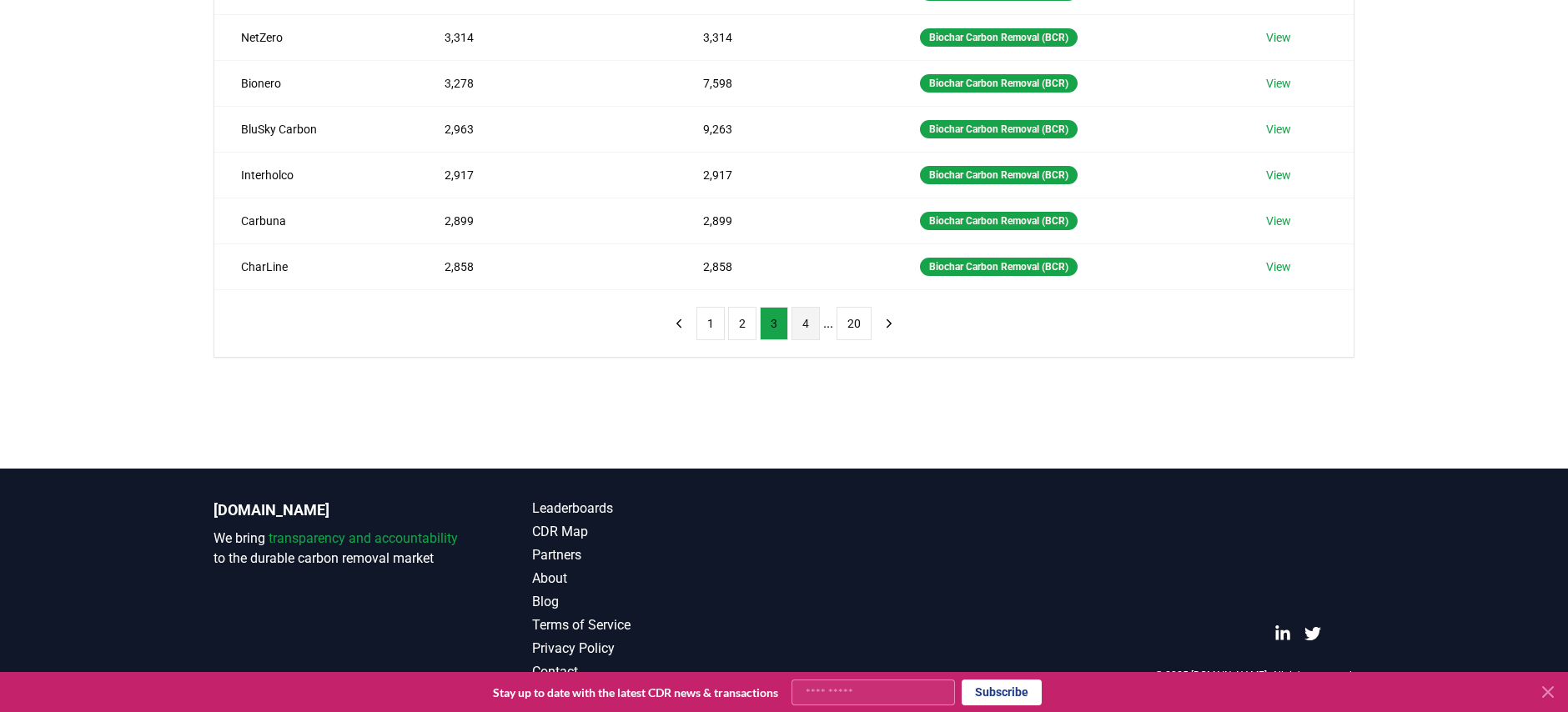 click on "4" at bounding box center (806, 323) 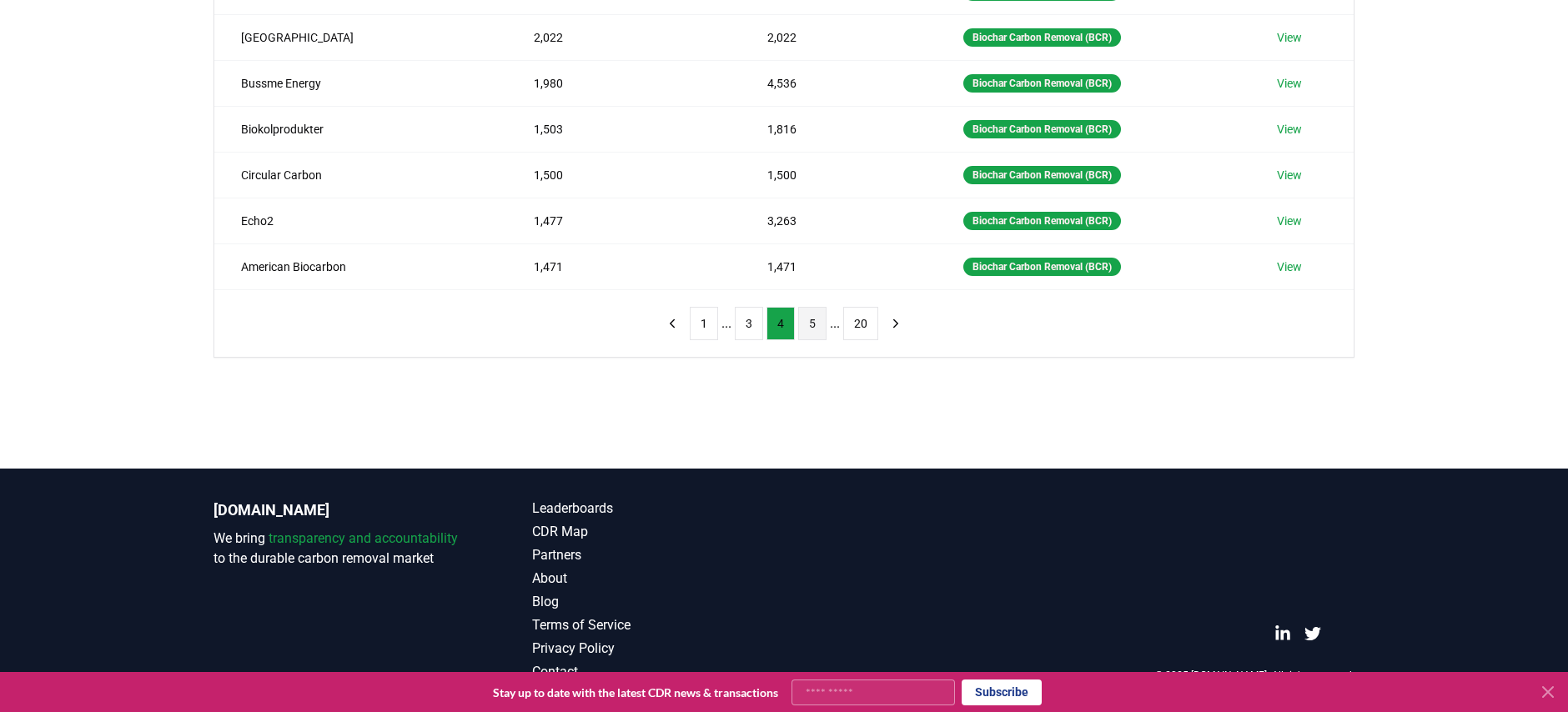 click on "5" at bounding box center (812, 323) 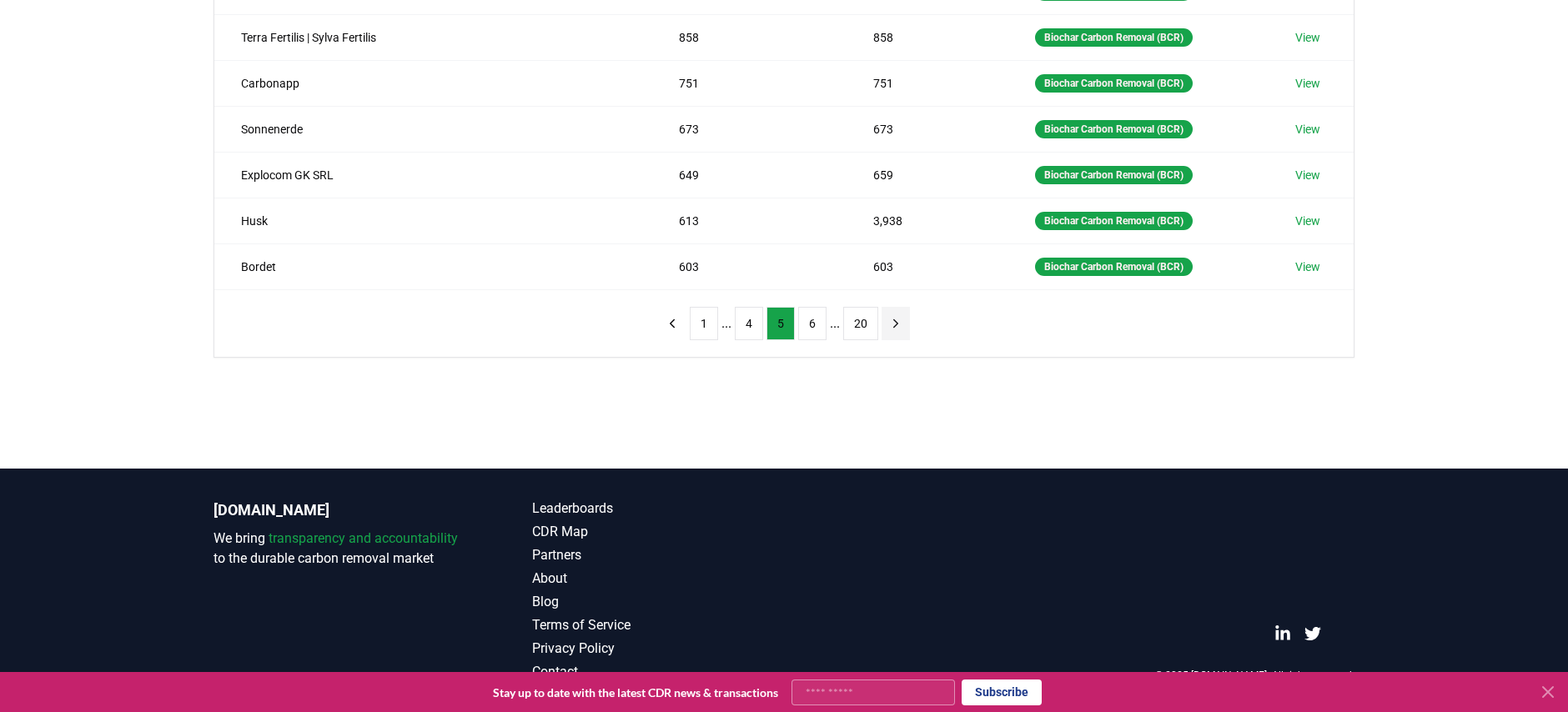 click 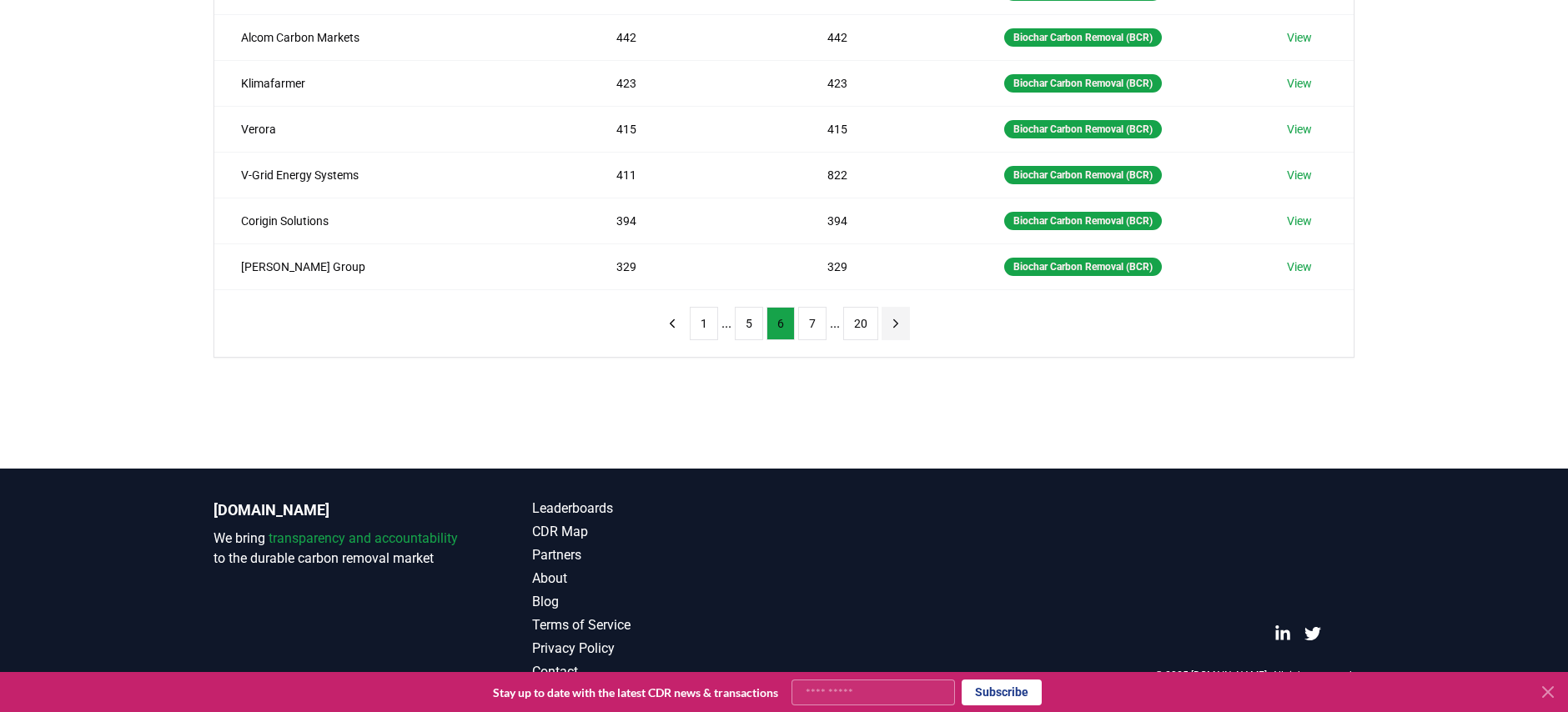 click 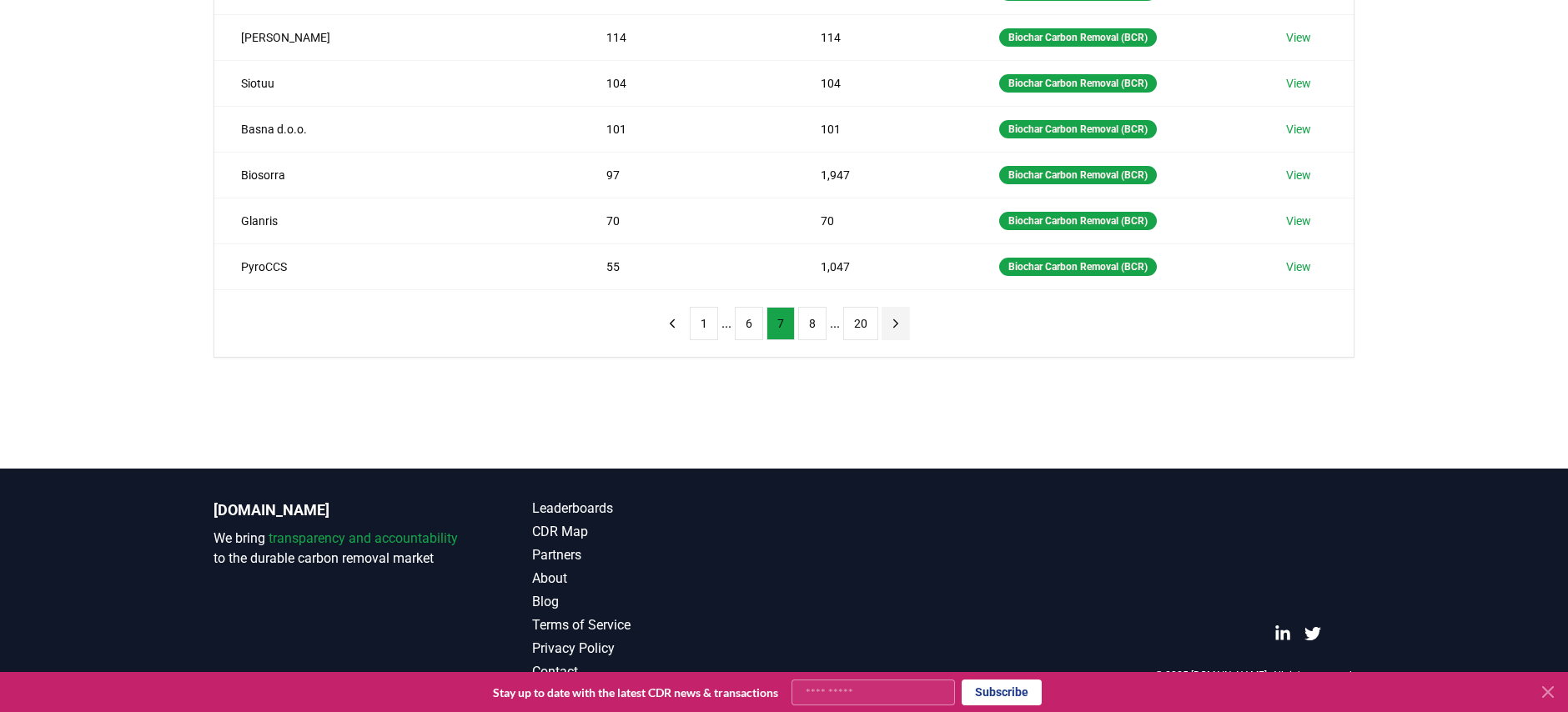 click 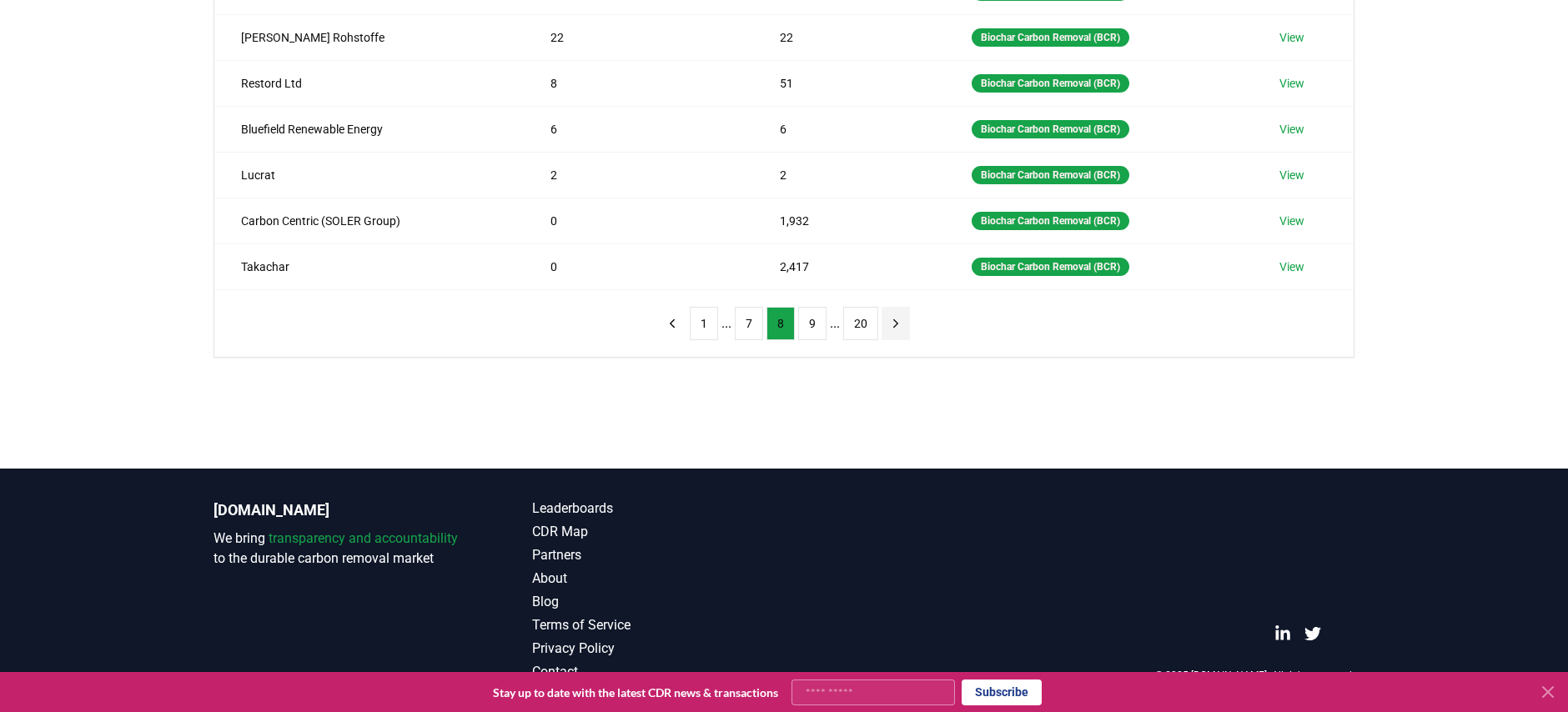 click 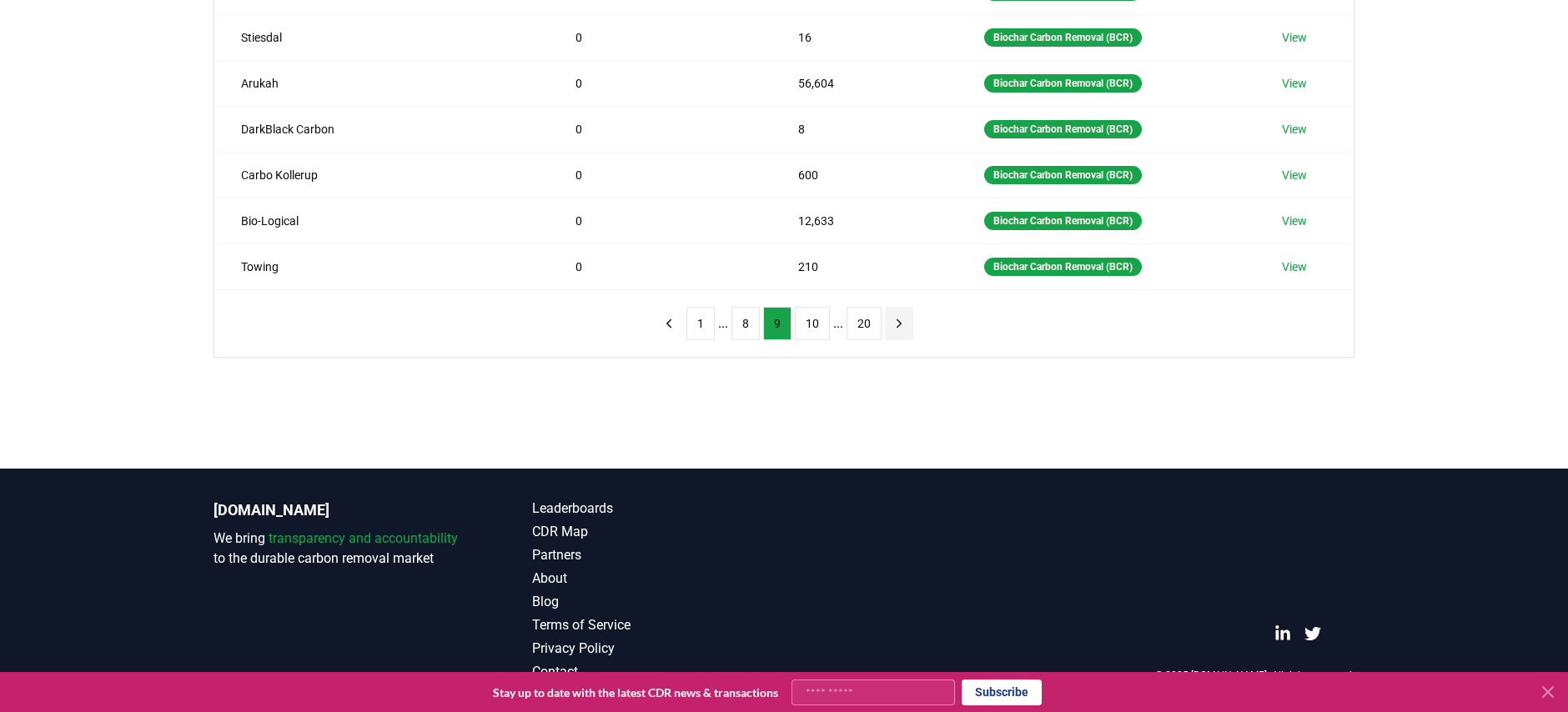 click 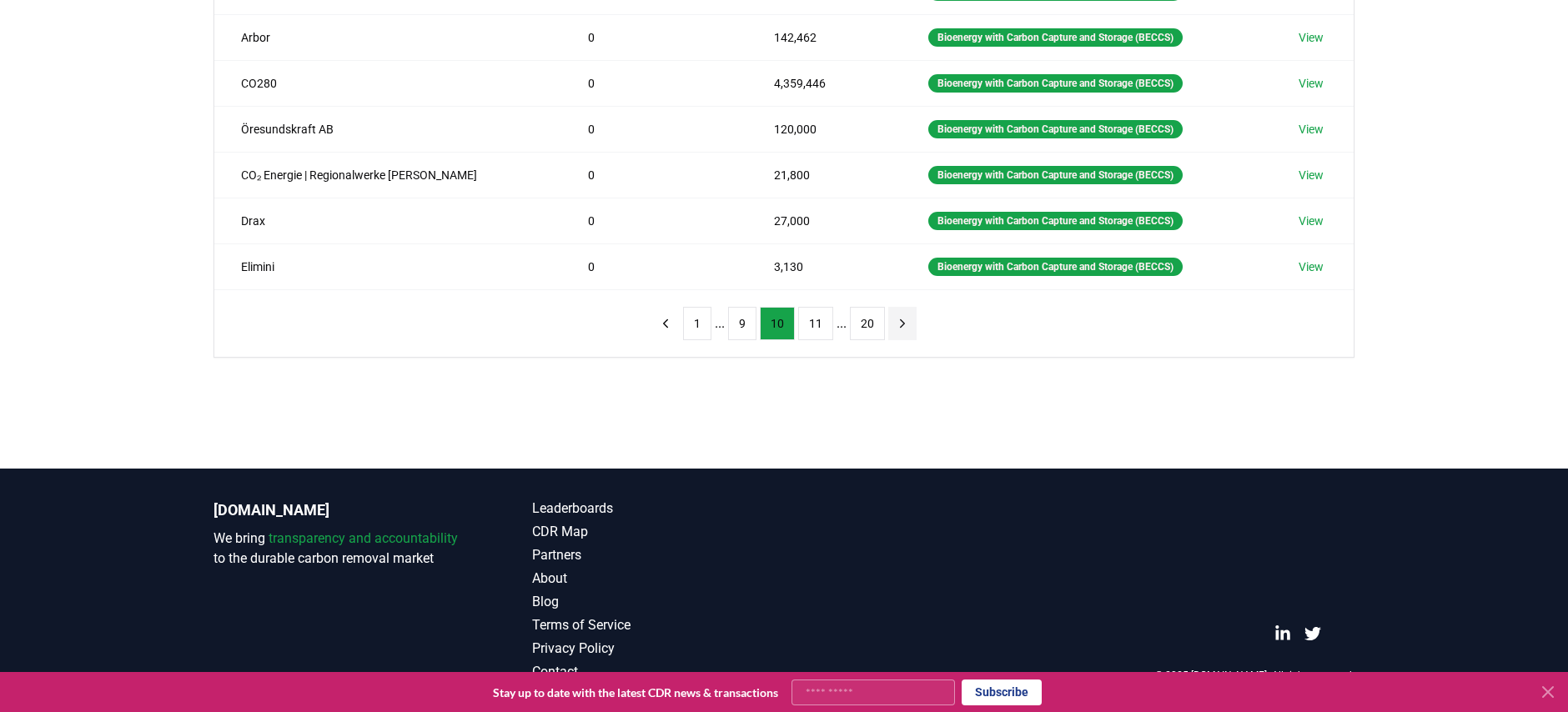 click 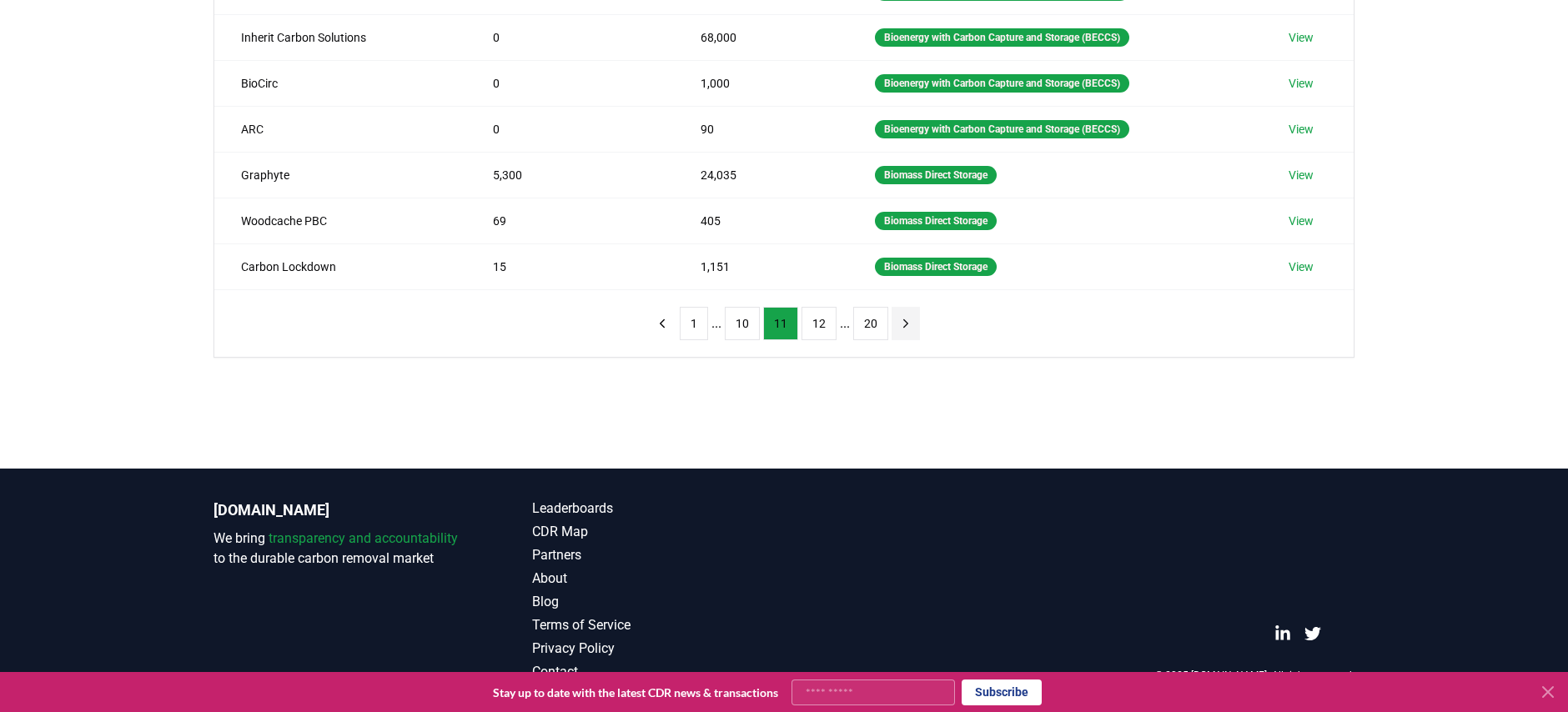 click 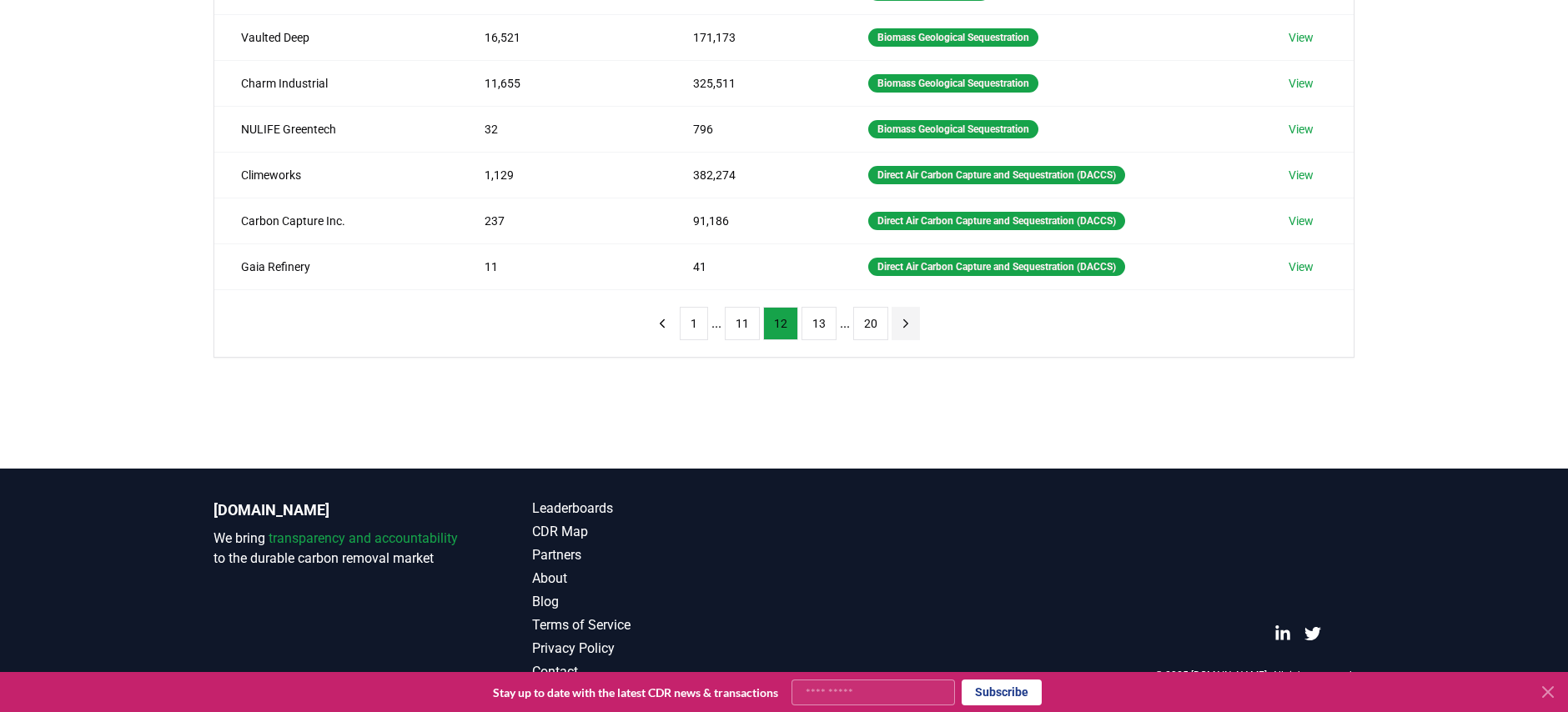 click 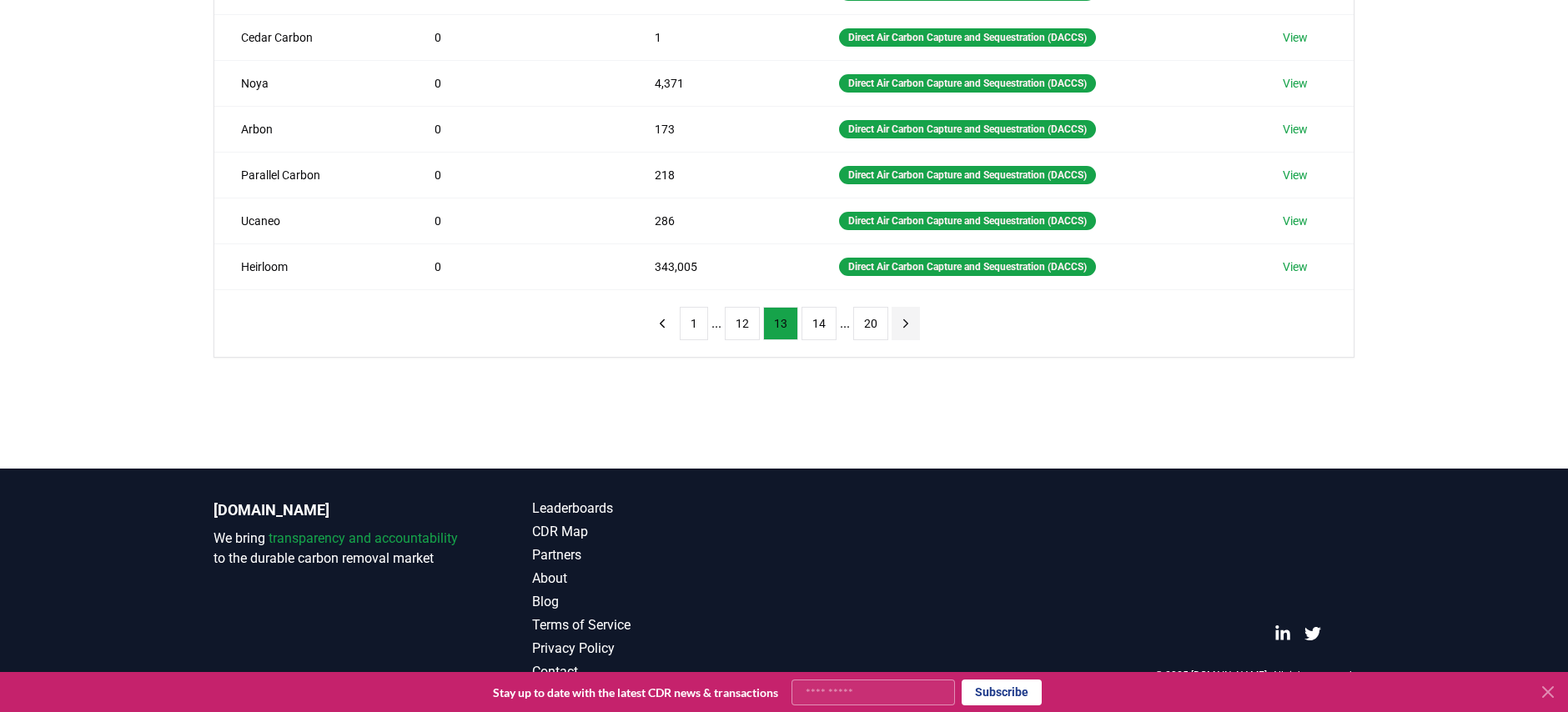 click 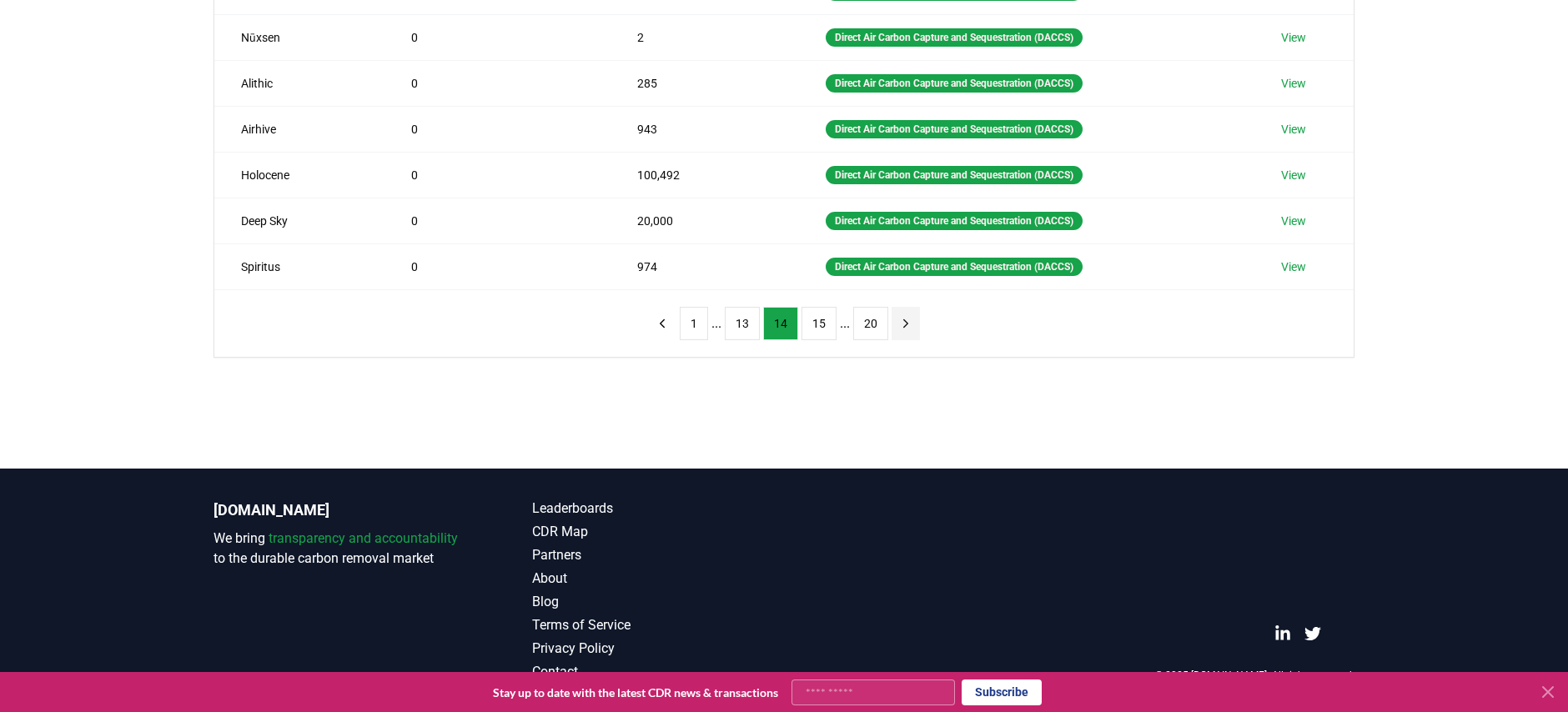 click 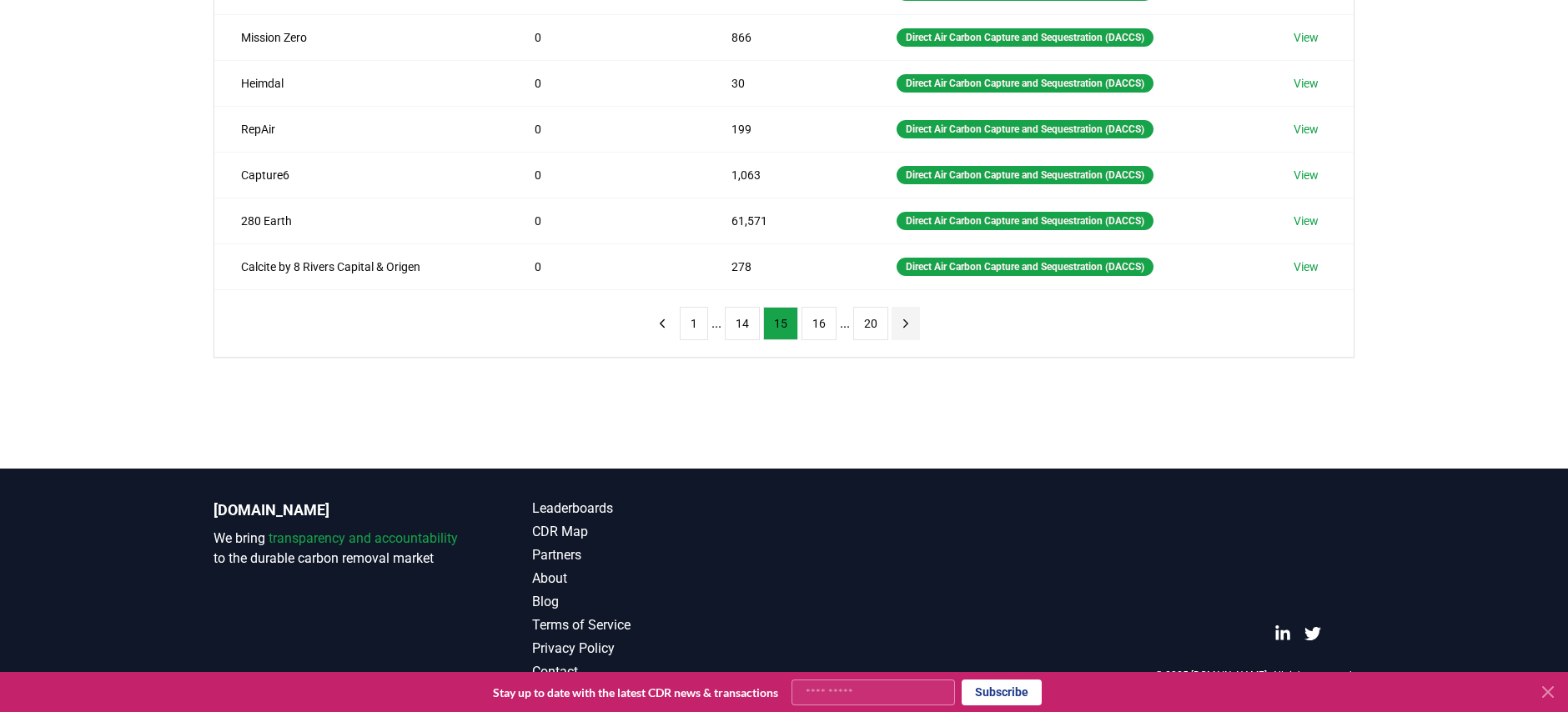 click 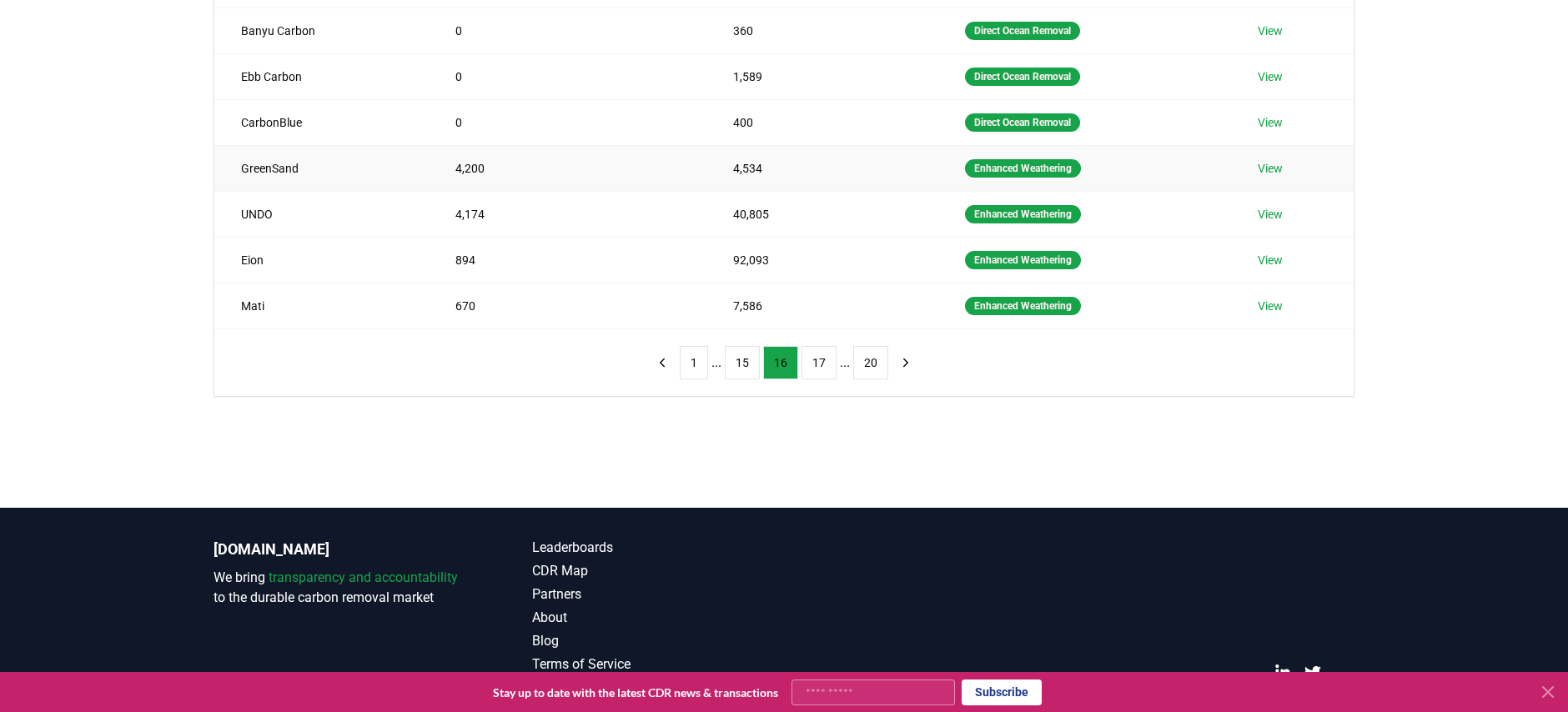 scroll, scrollTop: 0, scrollLeft: 0, axis: both 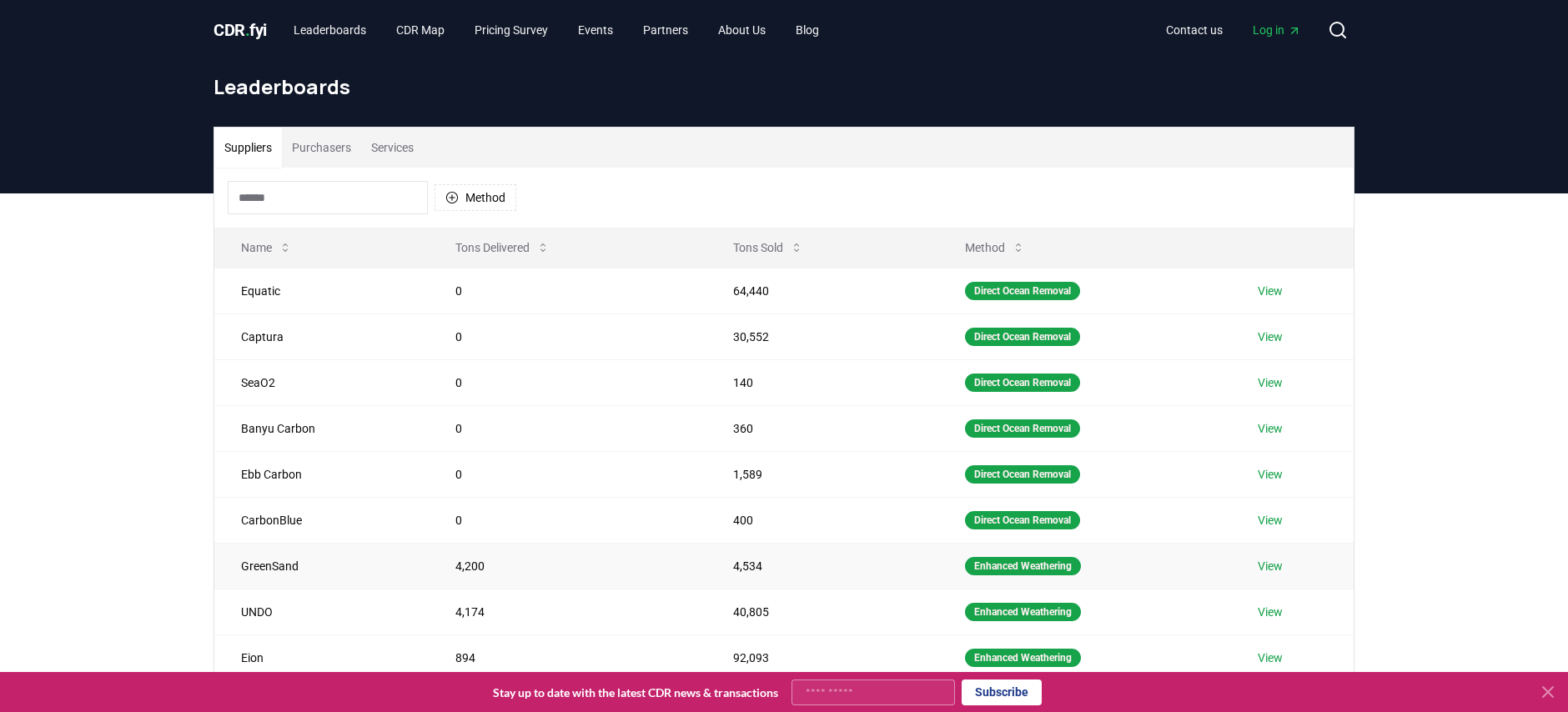 click on "View" at bounding box center [1270, 566] 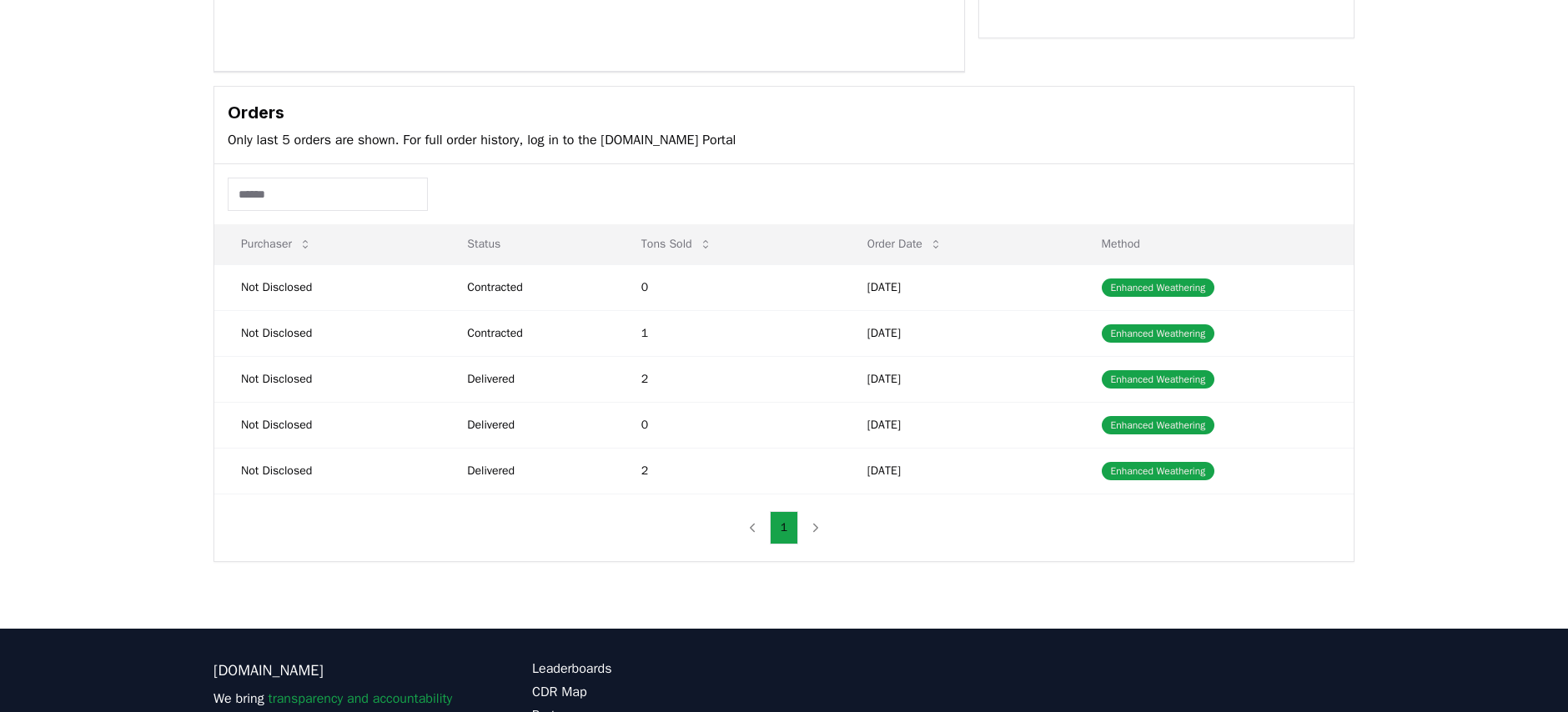 scroll, scrollTop: 0, scrollLeft: 0, axis: both 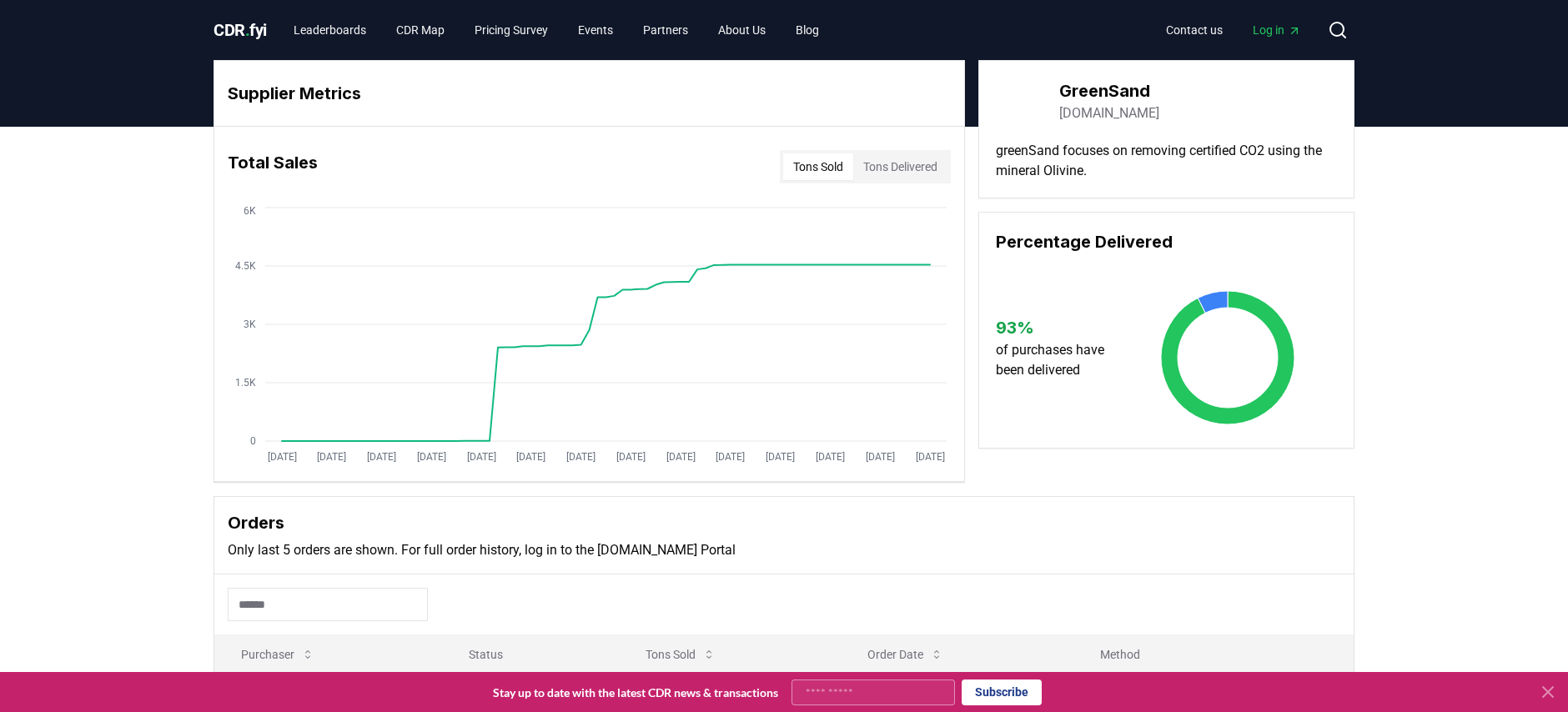 click on "CDR . fyi Leaderboards CDR Map Pricing Survey Events Partners About Us Blog Contact us Log in Search" at bounding box center [784, 30] 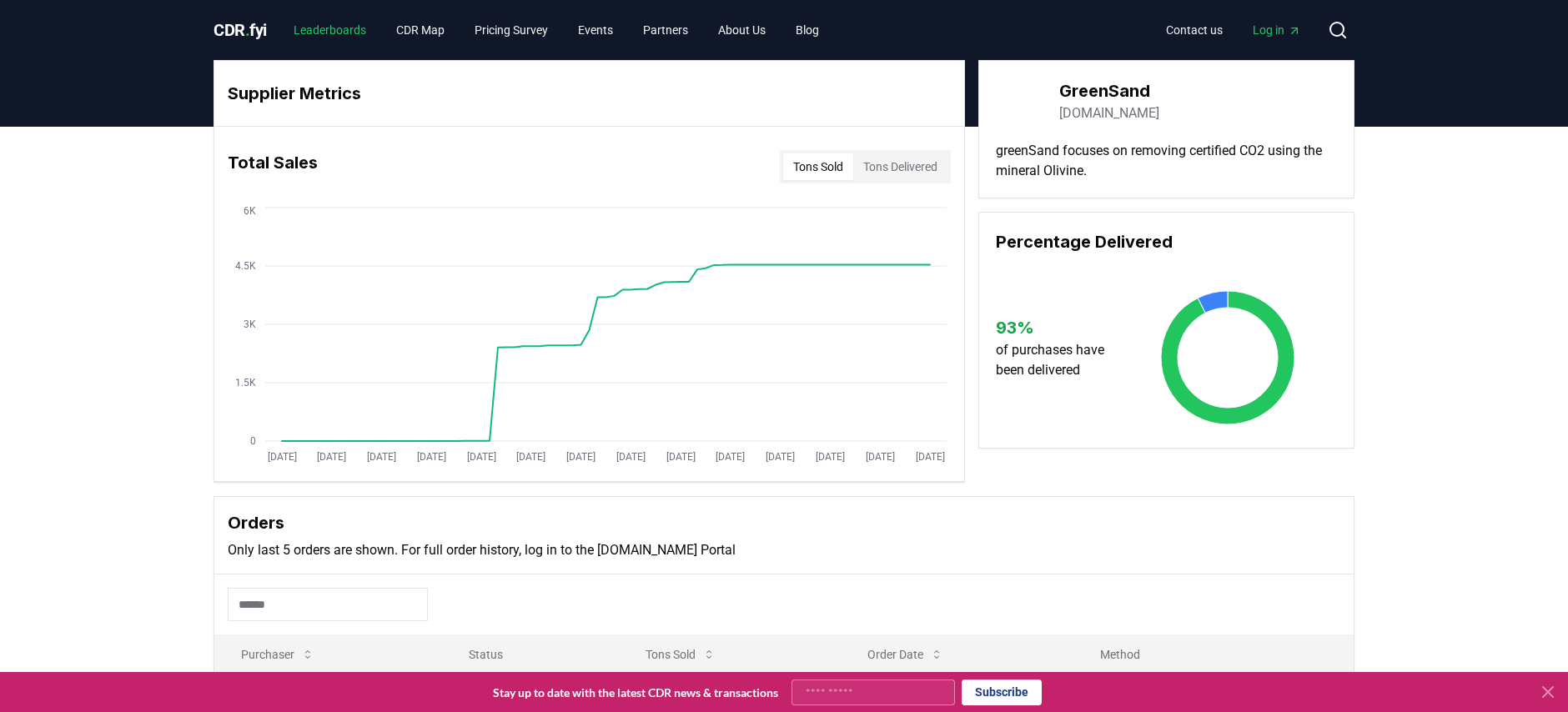 click on "Leaderboards" at bounding box center (329, 30) 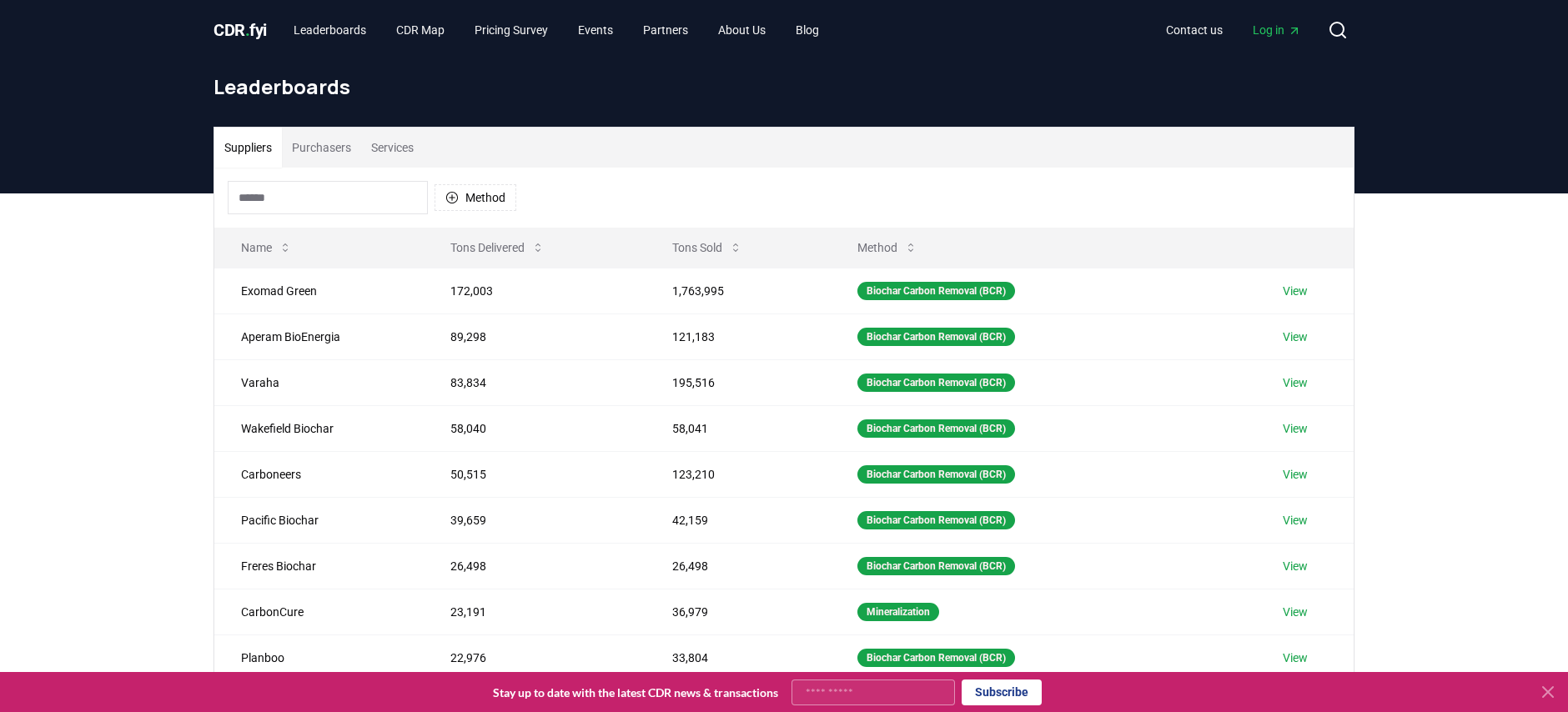click at bounding box center (328, 198) 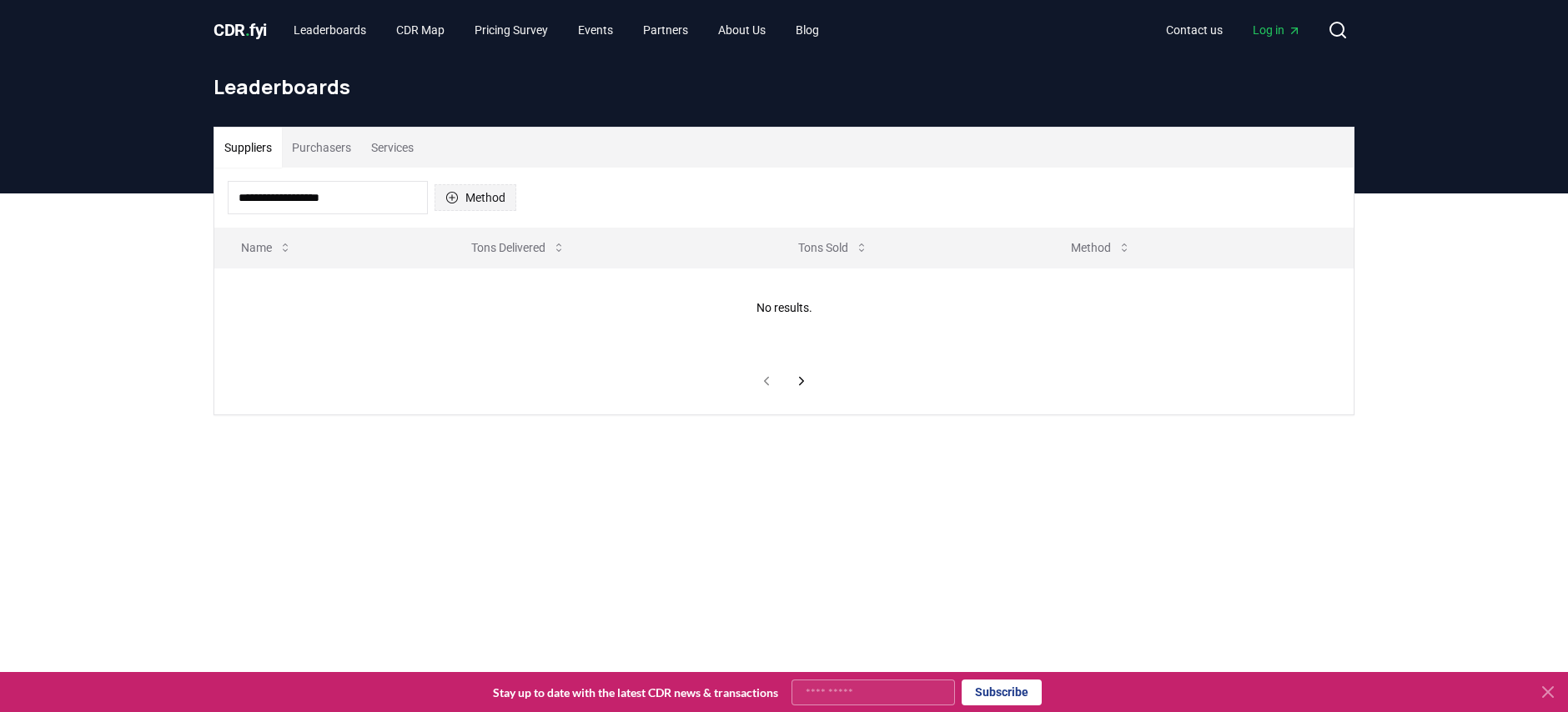 type on "**********" 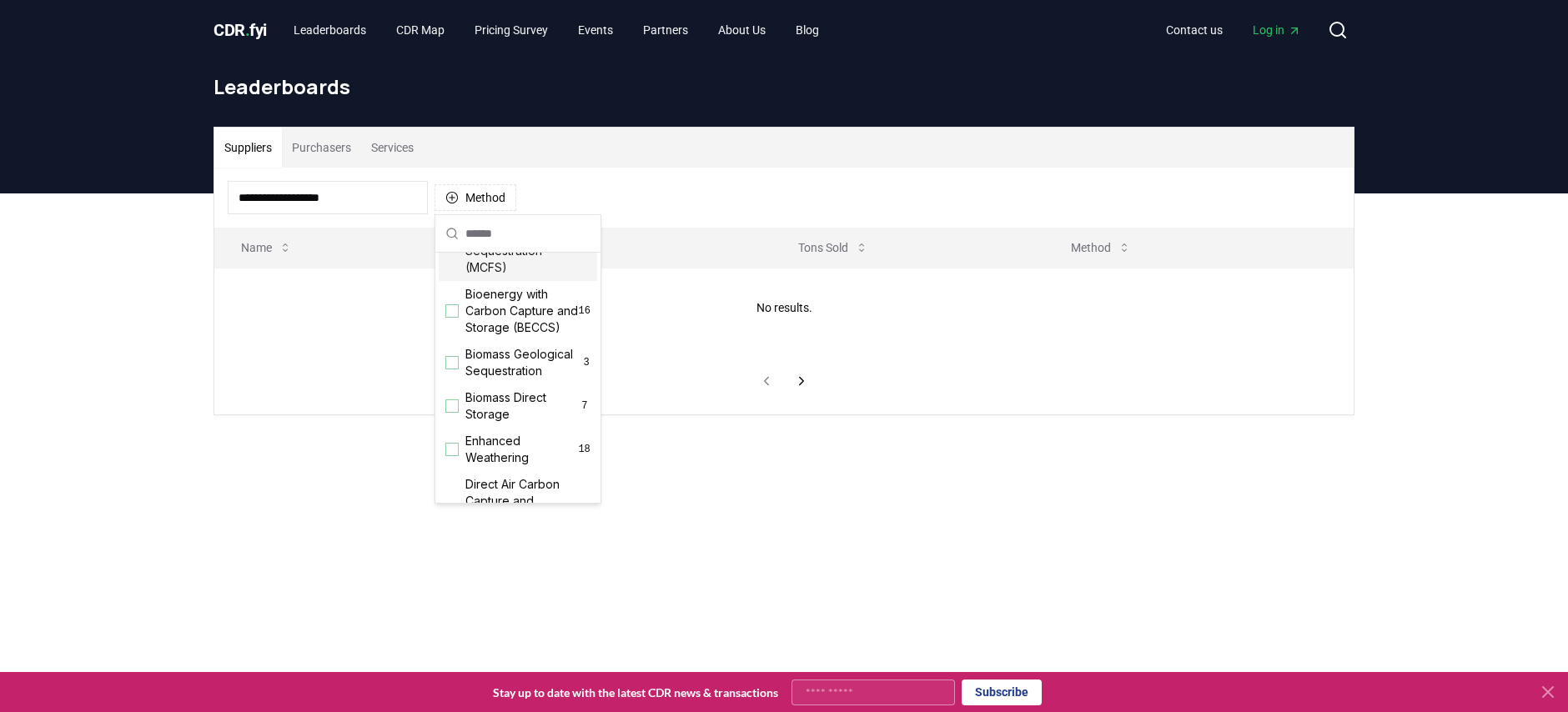 scroll, scrollTop: 263, scrollLeft: 0, axis: vertical 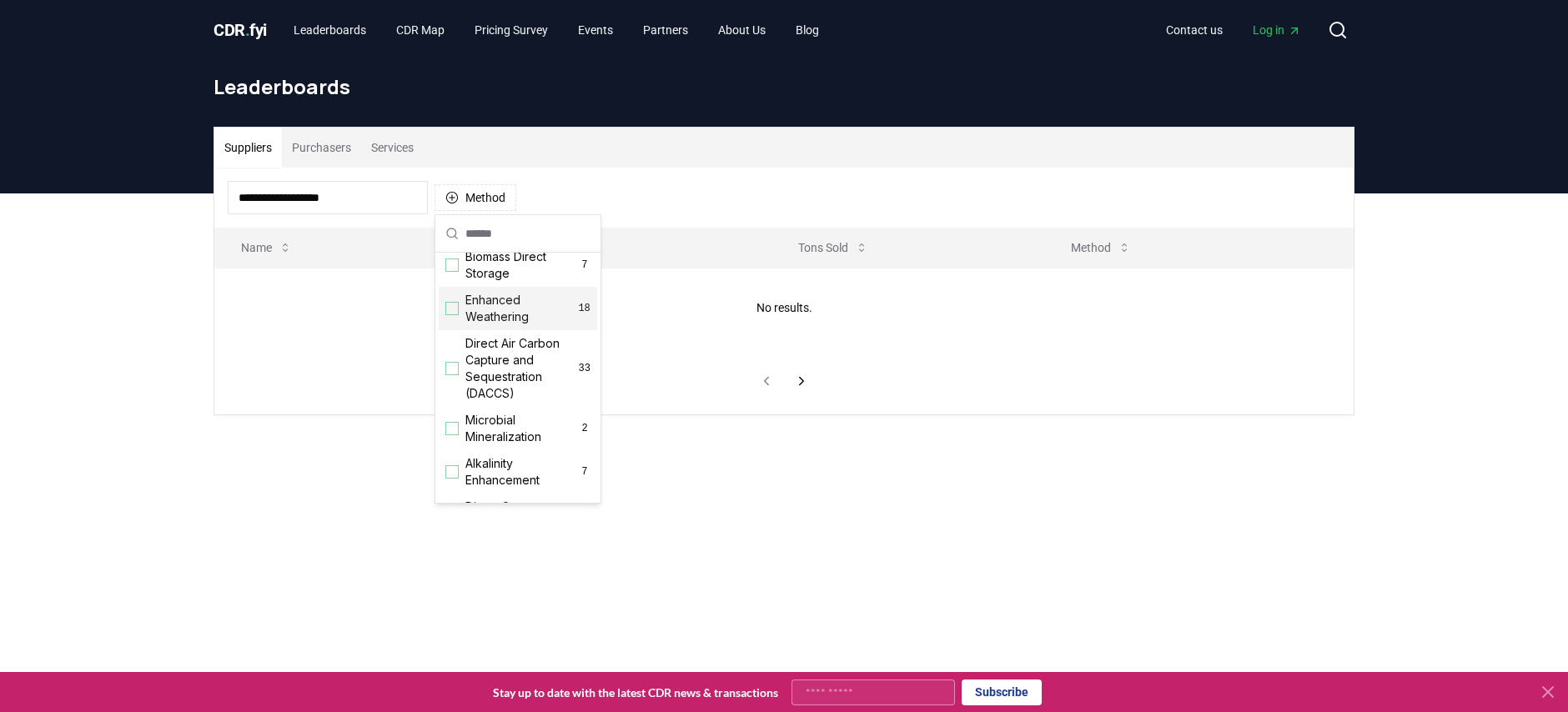 click on "Enhanced Weathering" at bounding box center [521, 308] 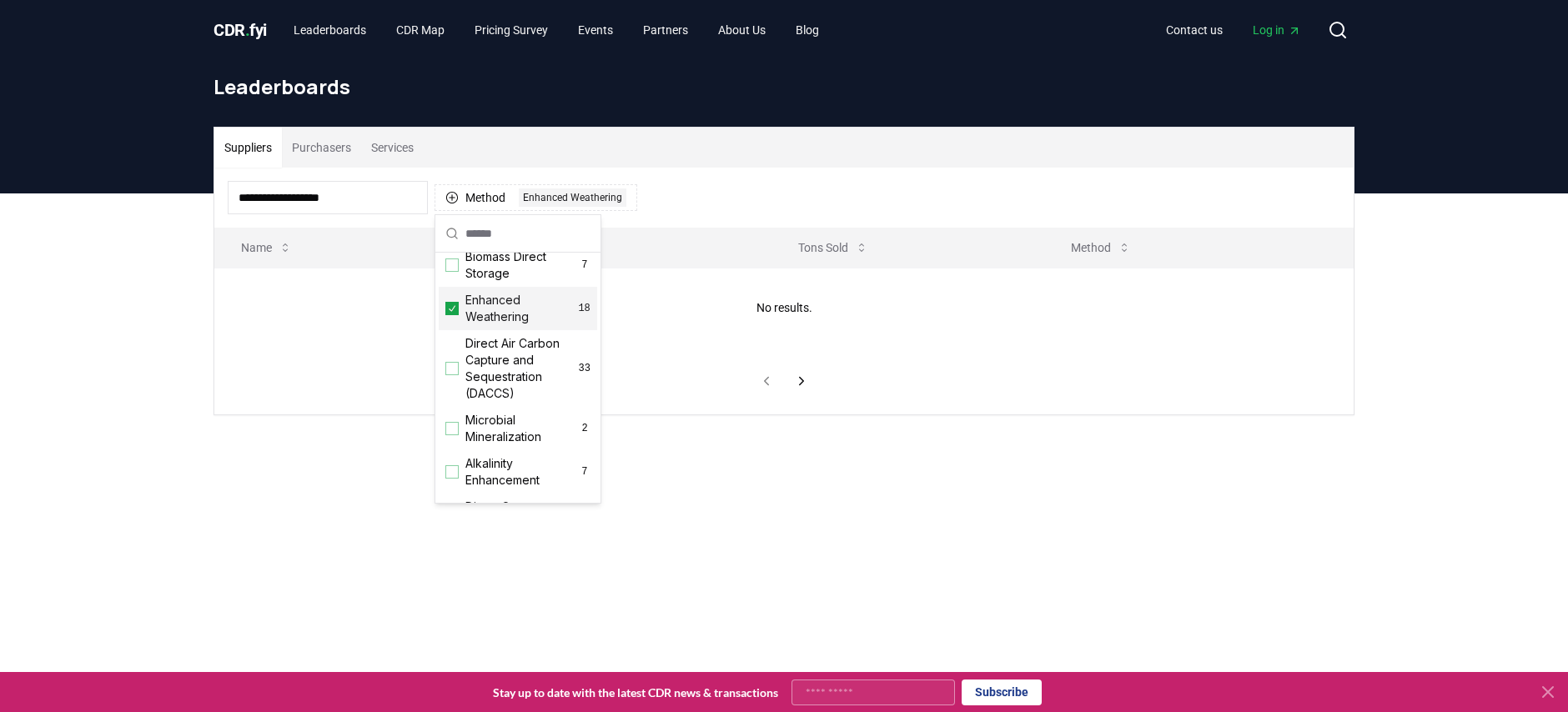 click on "**********" at bounding box center [328, 198] 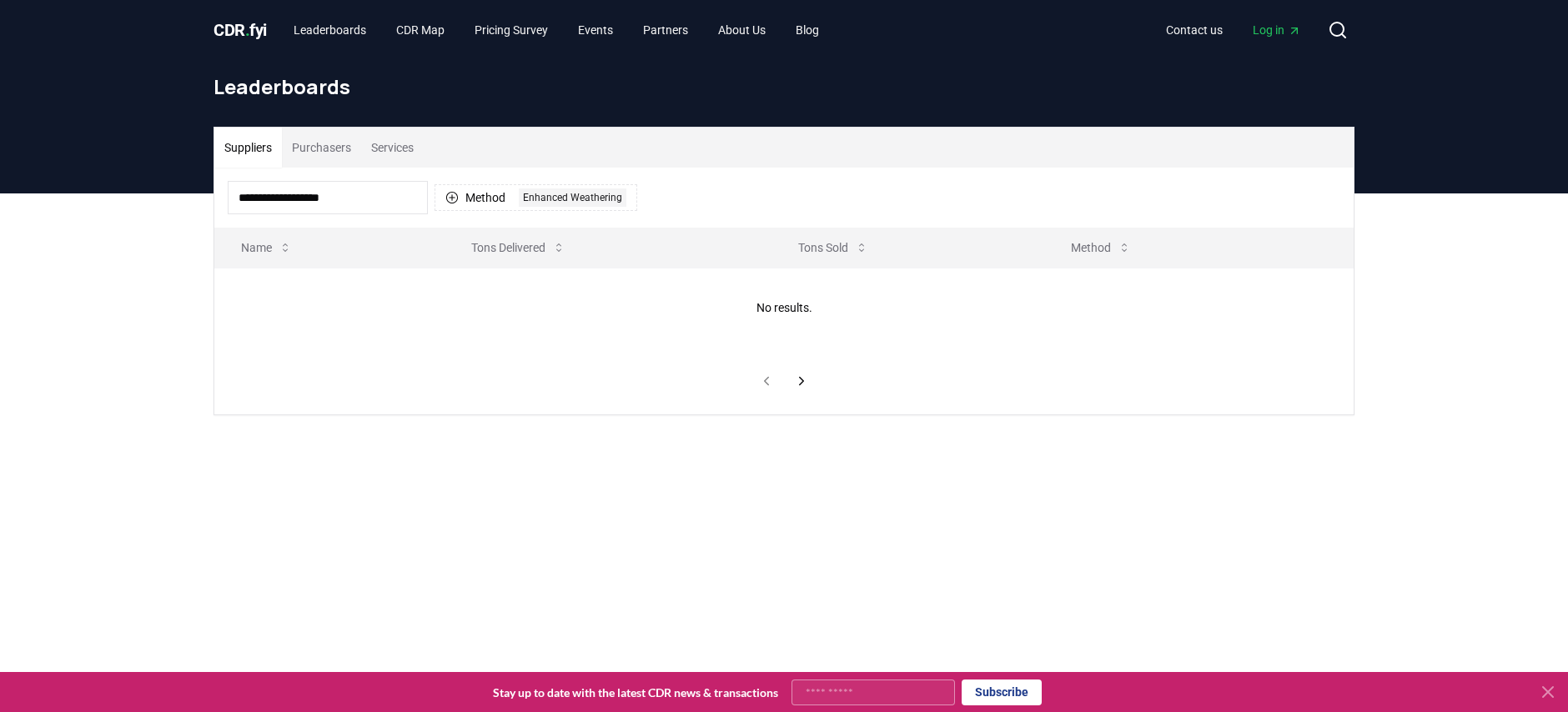 drag, startPoint x: 404, startPoint y: 200, endPoint x: 195, endPoint y: 198, distance: 209.01 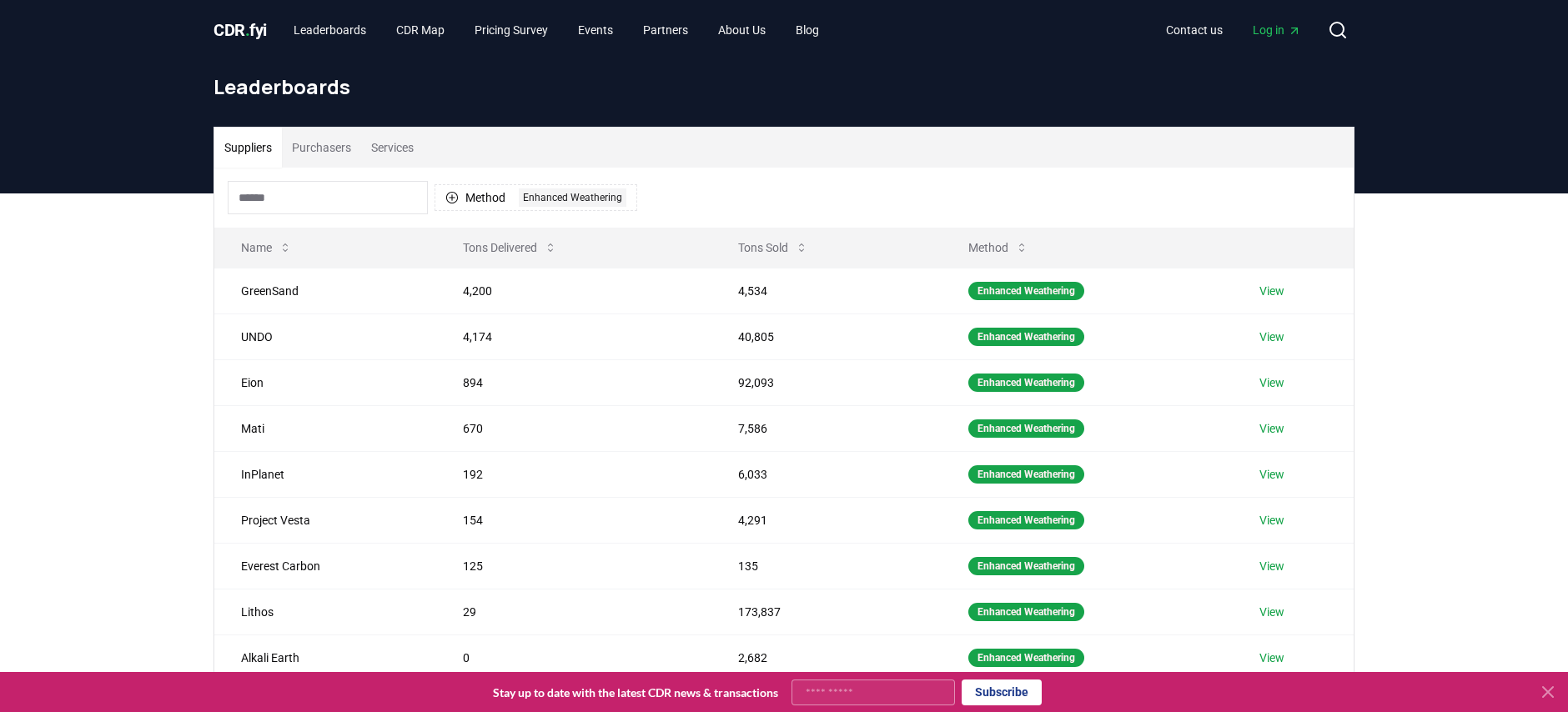 type 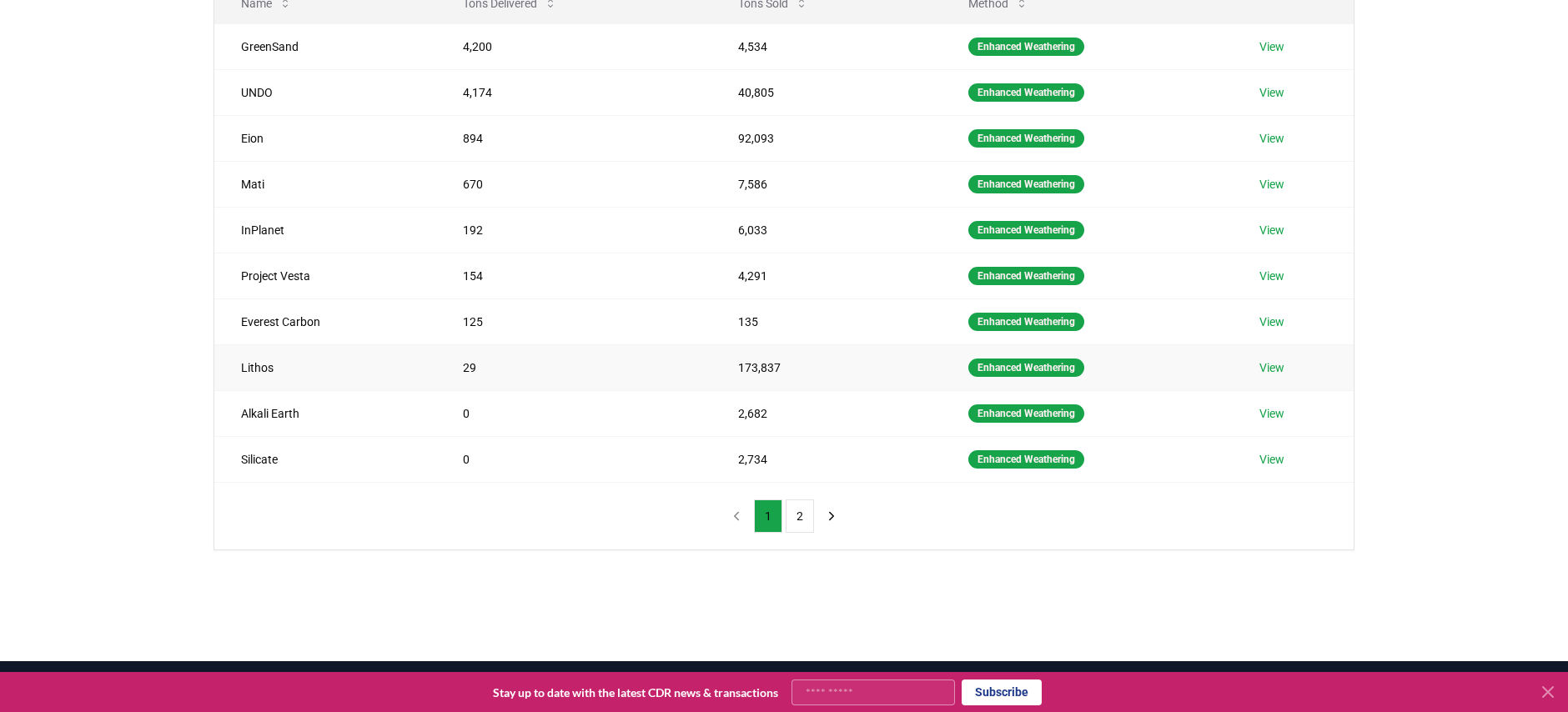 scroll, scrollTop: 0, scrollLeft: 0, axis: both 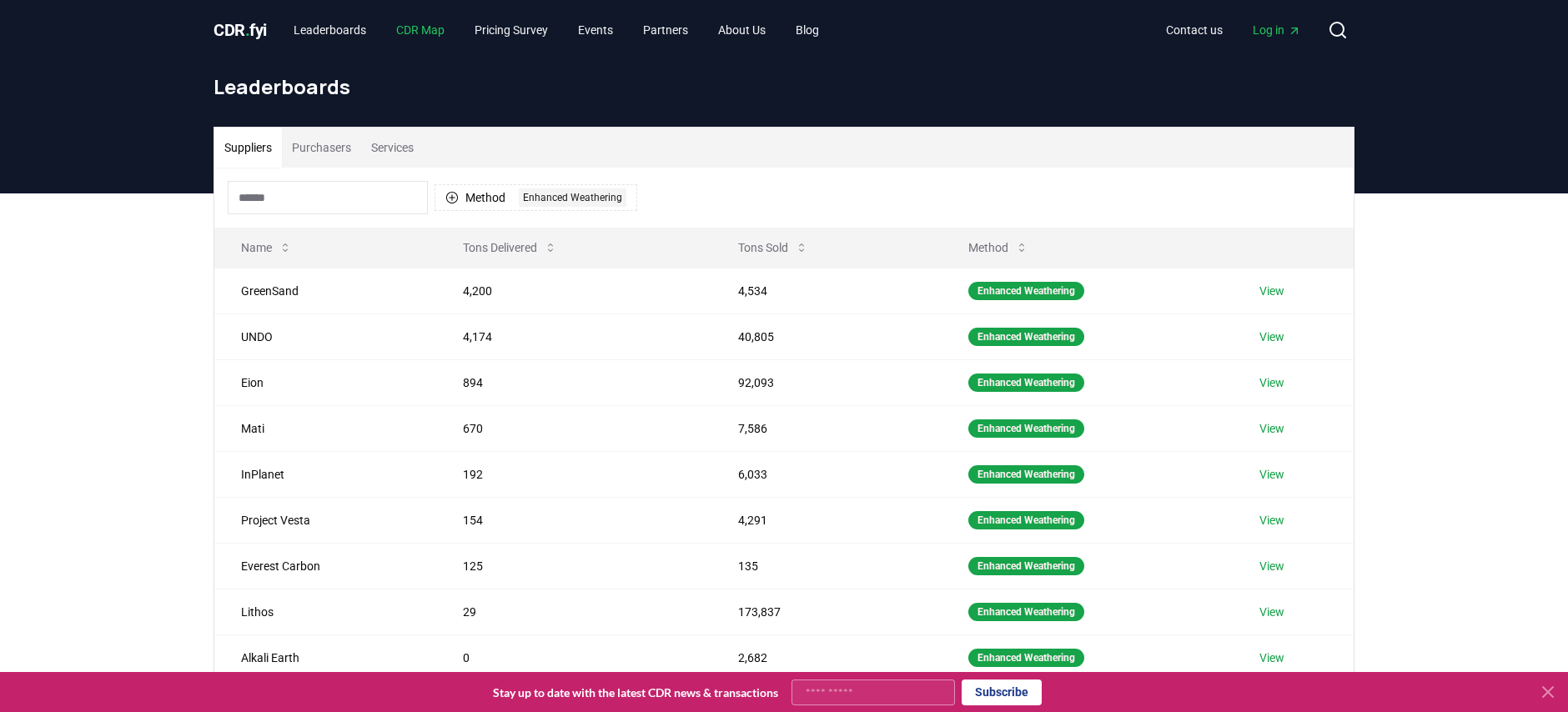 click on "CDR Map" at bounding box center (420, 30) 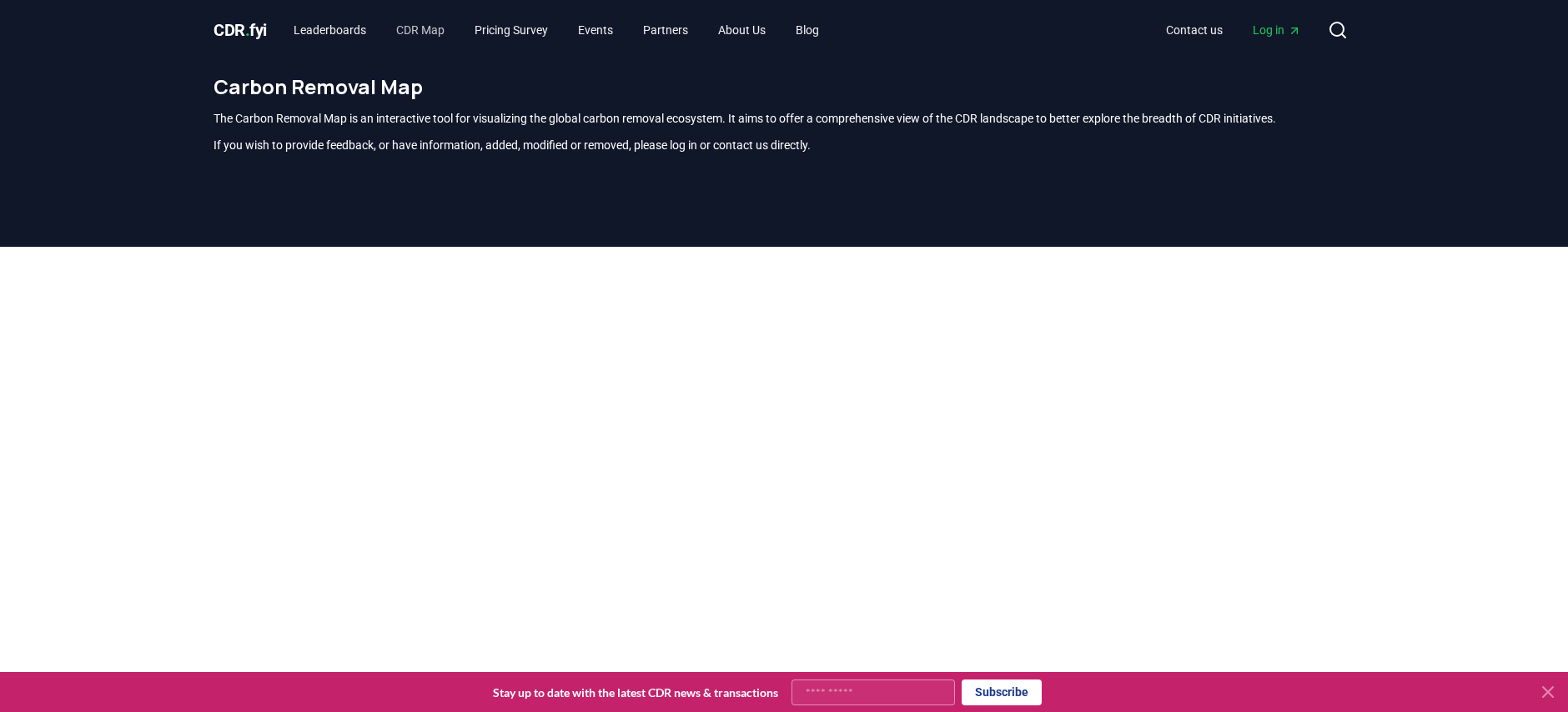 scroll, scrollTop: 490, scrollLeft: 0, axis: vertical 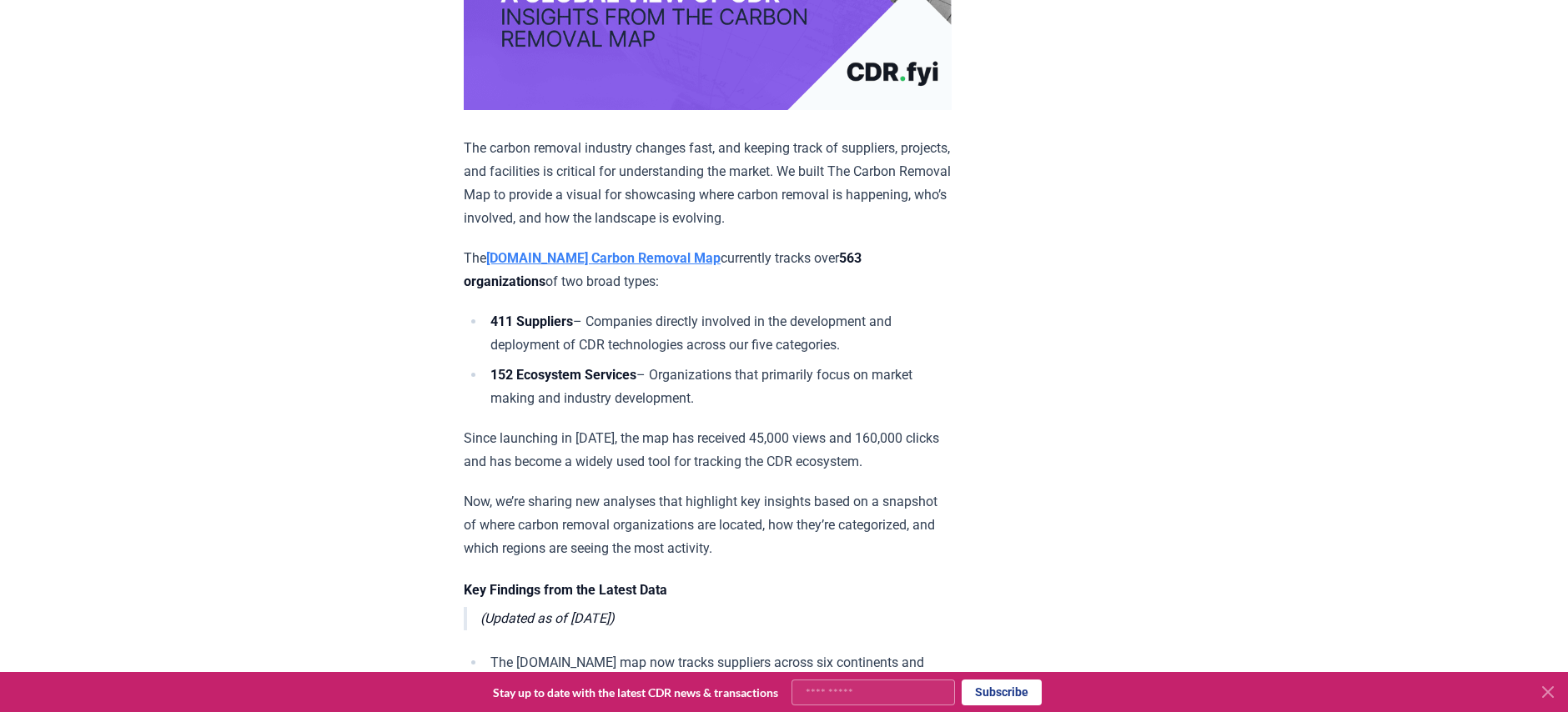 click on "CDR.fyi Carbon Removal Map" at bounding box center [603, 258] 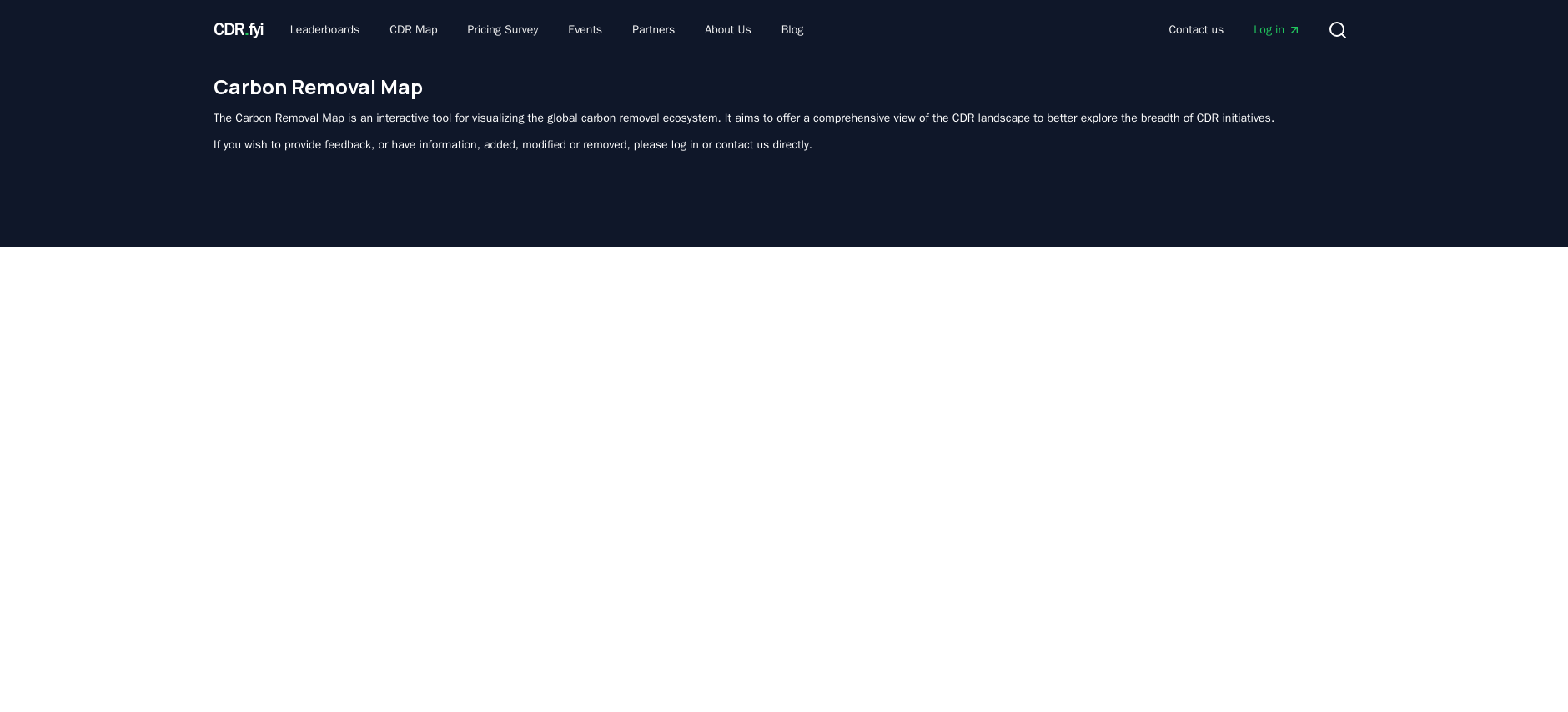 scroll, scrollTop: 490, scrollLeft: 0, axis: vertical 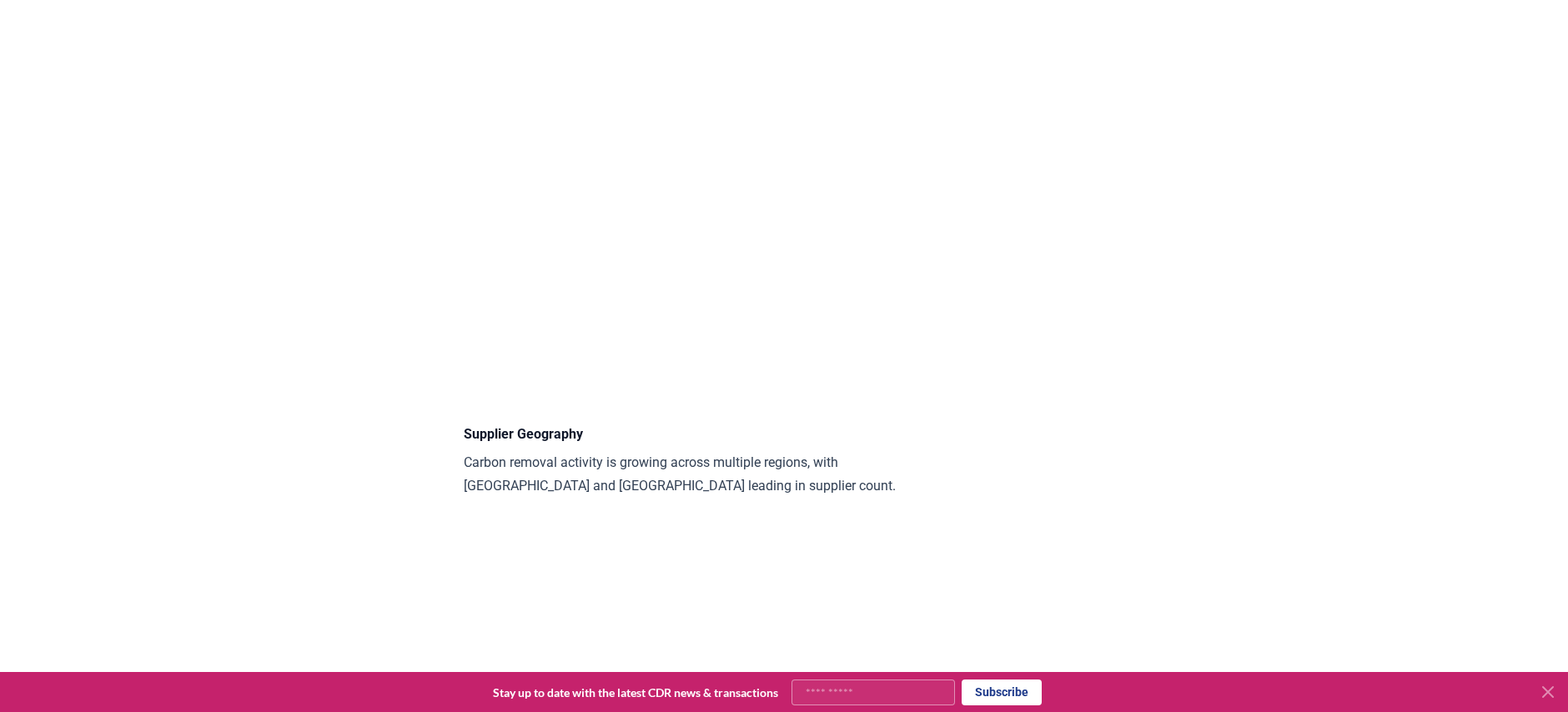 click on "February 13, 2025 A Global View of CDR - Insights from the Carbon Removal Map The carbon removal industry changes fast, and keeping track of suppliers, projects, and facilities is critical for understanding the market. We built The Carbon Removal Map to provide a visual for showcasing where carbon removal is happening, who’s involved, and how the landscape is evolving. The  CDR.fyi Carbon Removal Map  currently tracks over  563 organizations  of two broad types: 411 Suppliers  – Companies directly involved in the development and deployment of CDR technologies across our five categories. 152 Ecosystem Services  – Organizations that primarily focus on market making and industry development. Since launching in August 2023, the map has received 45,000 views and 160,000 clicks and has become a widely used tool for tracking the CDR ecosystem. Key Findings from the Latest Data (Updated as of February 10, 2025) The CDR.fyi map now tracks suppliers across six continents and more than  49 countries . and dominate" at bounding box center (784, 1793) 